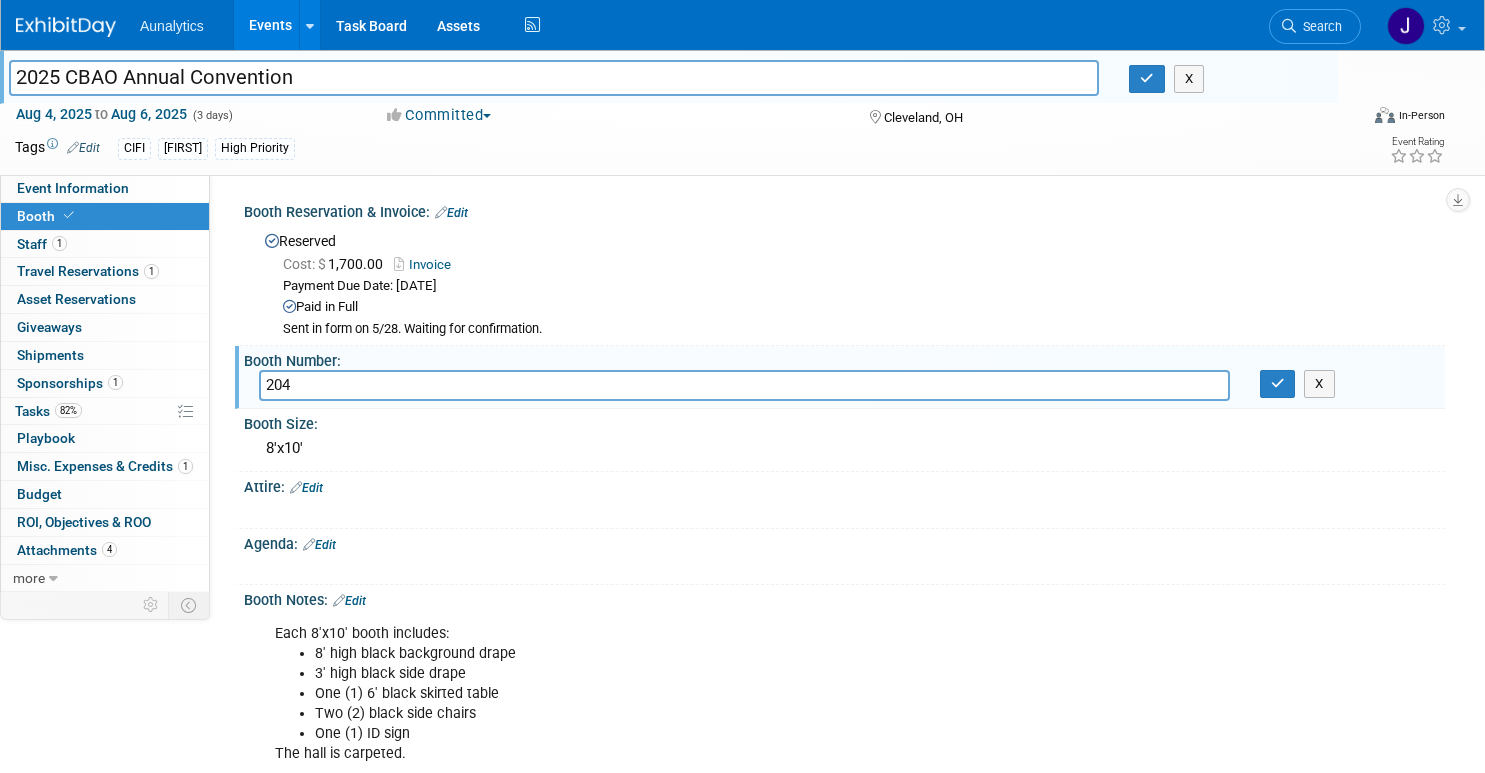 scroll, scrollTop: 0, scrollLeft: 0, axis: both 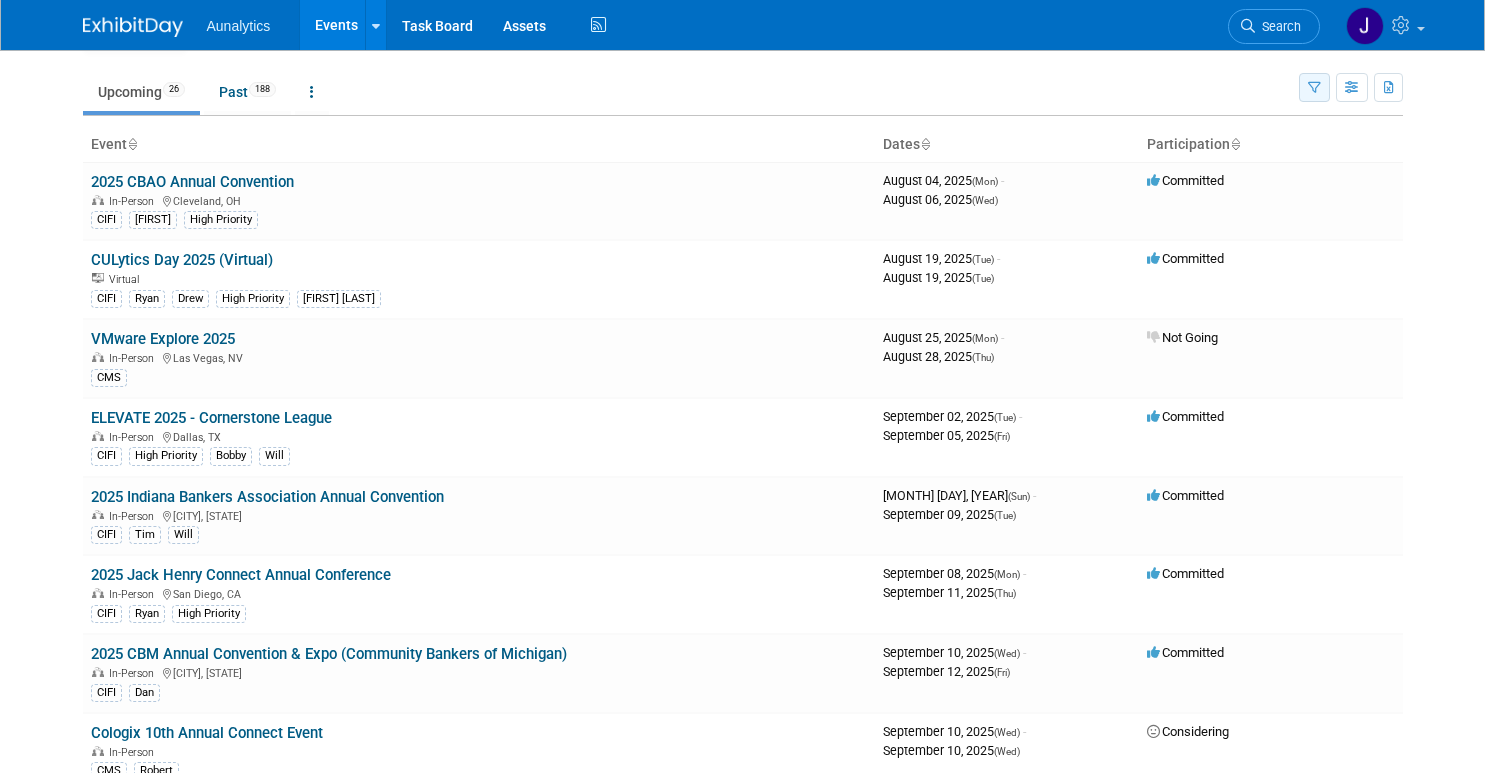 click at bounding box center (1314, 88) 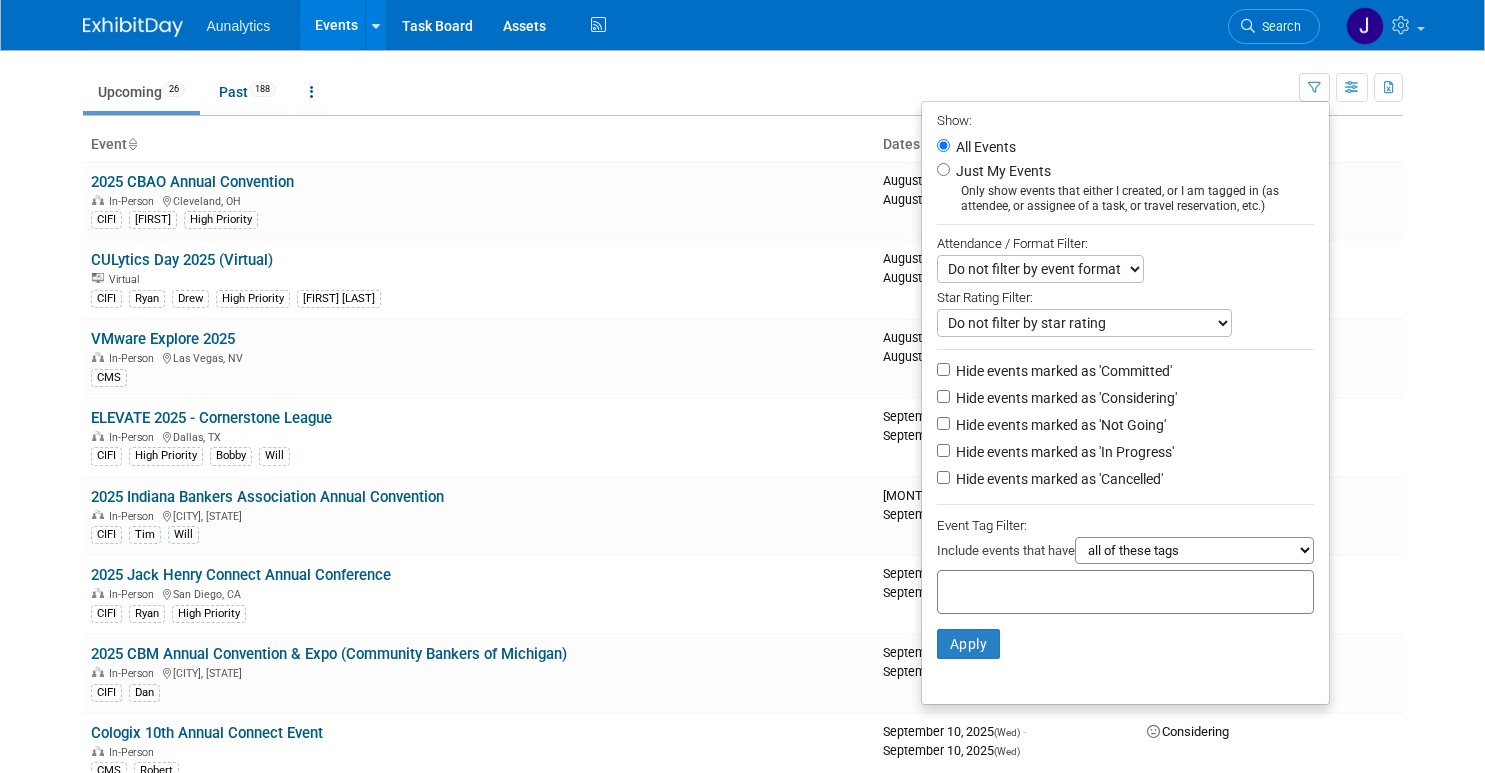 click on "Hide events marked as 'Not Going'" at bounding box center [1059, 425] 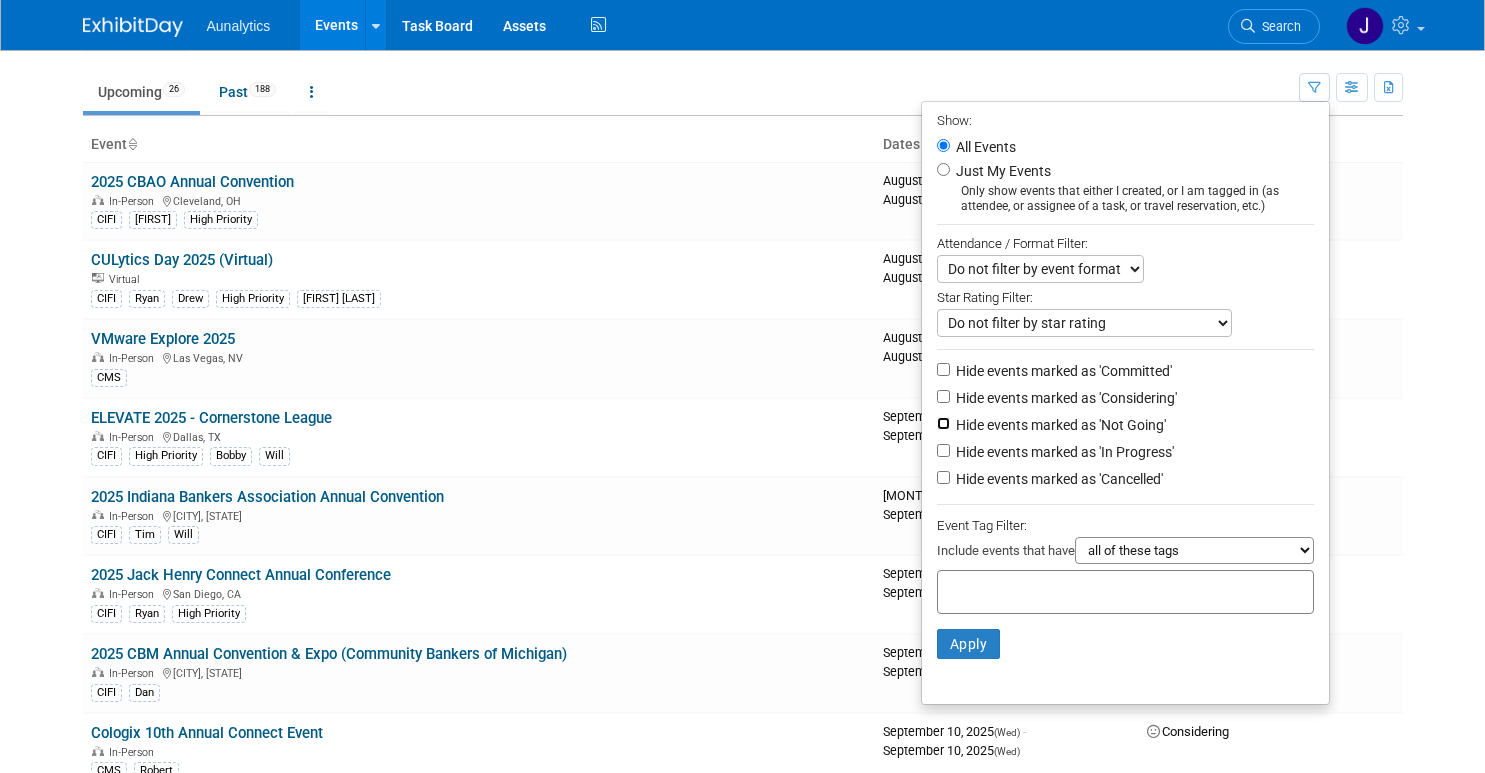 click on "Hide events marked as 'Not Going'" at bounding box center [943, 423] 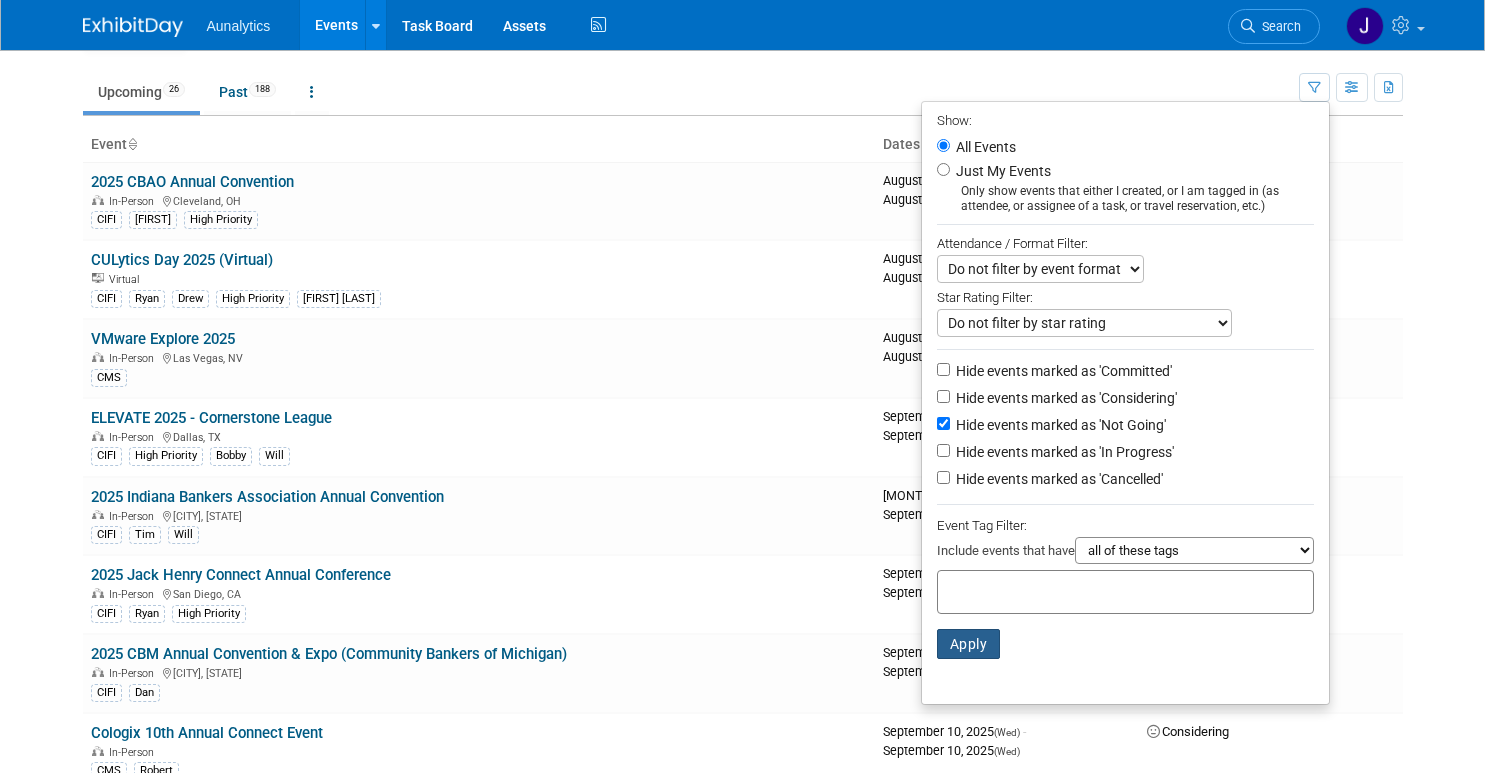 click on "Apply" at bounding box center (969, 644) 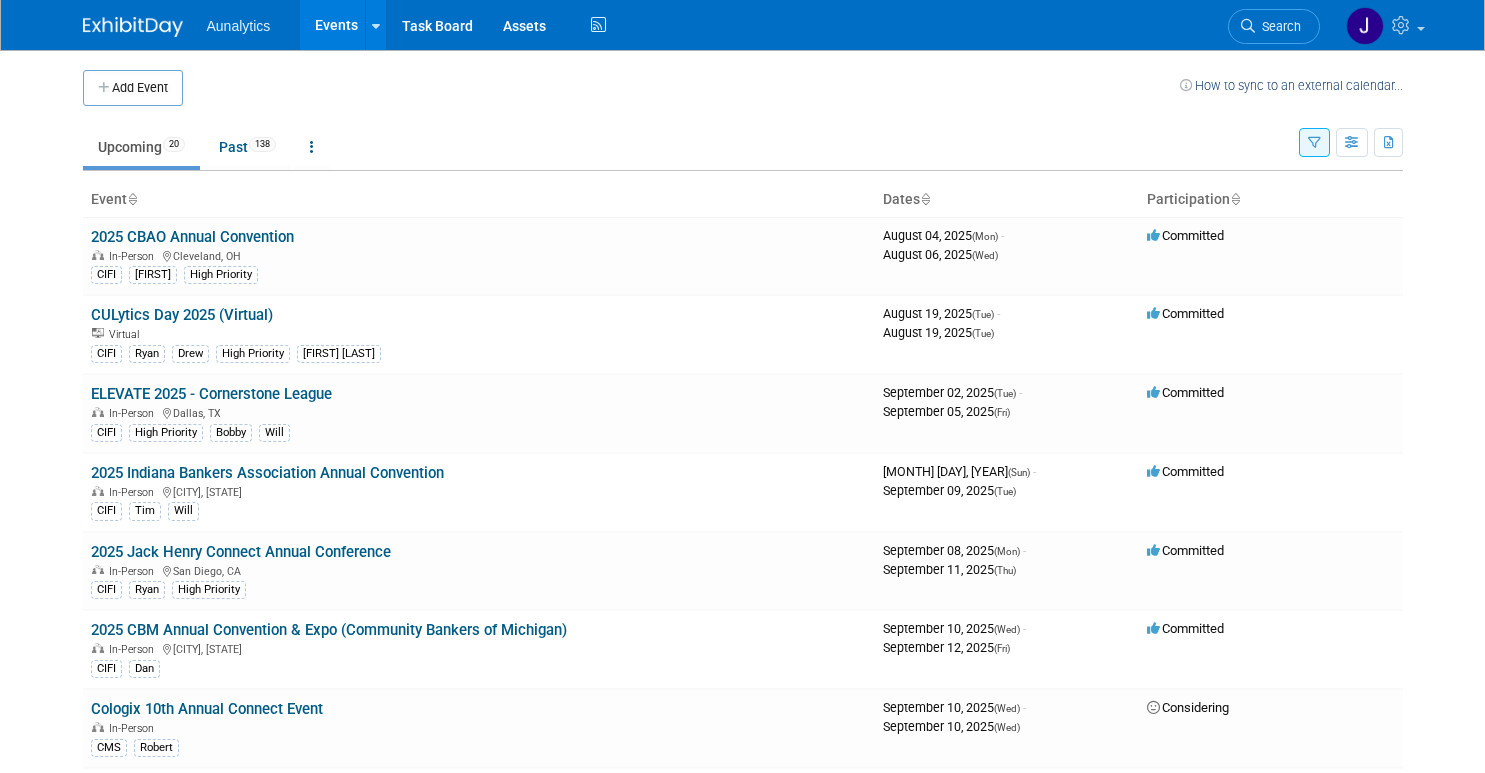 scroll, scrollTop: 0, scrollLeft: 0, axis: both 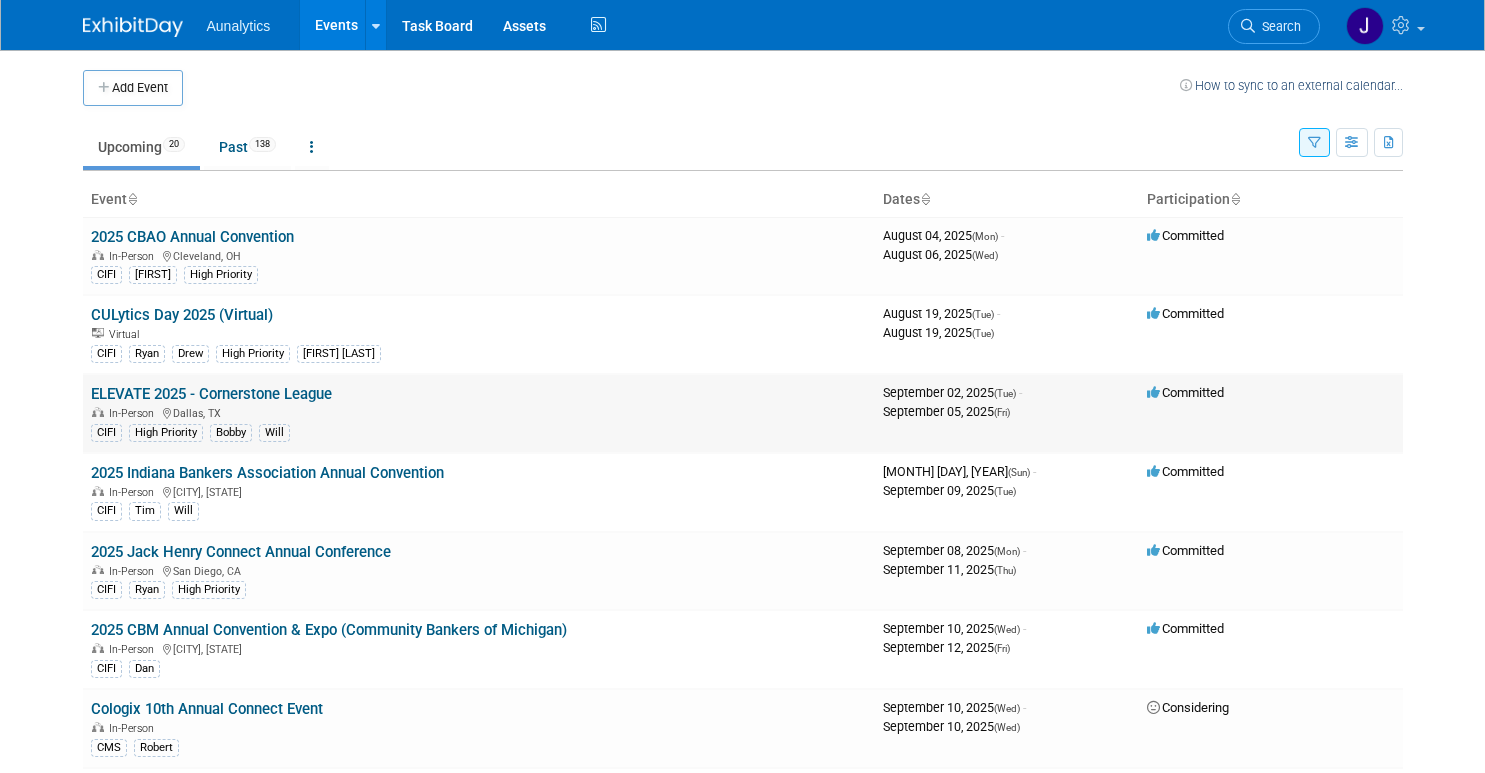 click on "ELEVATE 2025 - Cornerstone League" at bounding box center (211, 394) 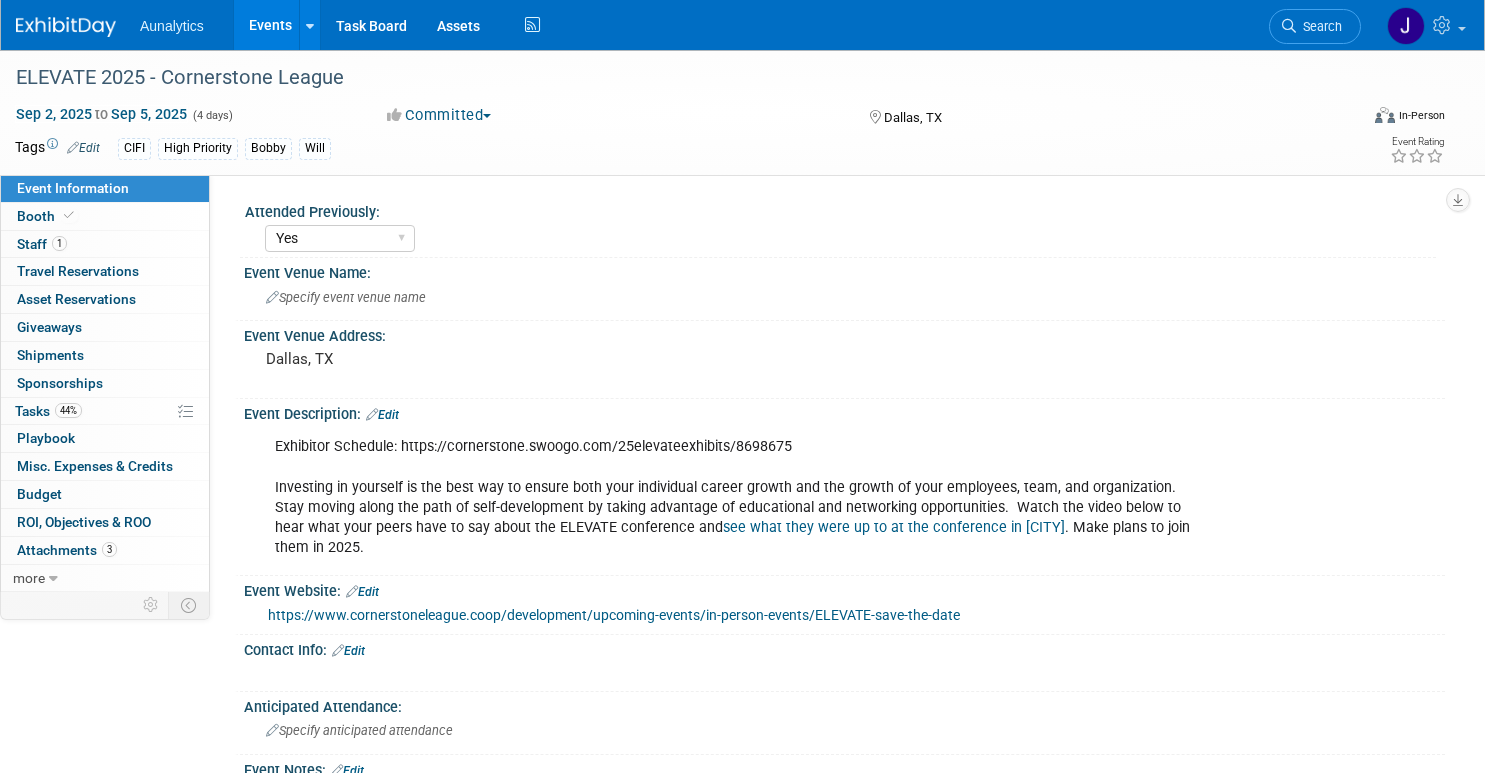 select on "Yes" 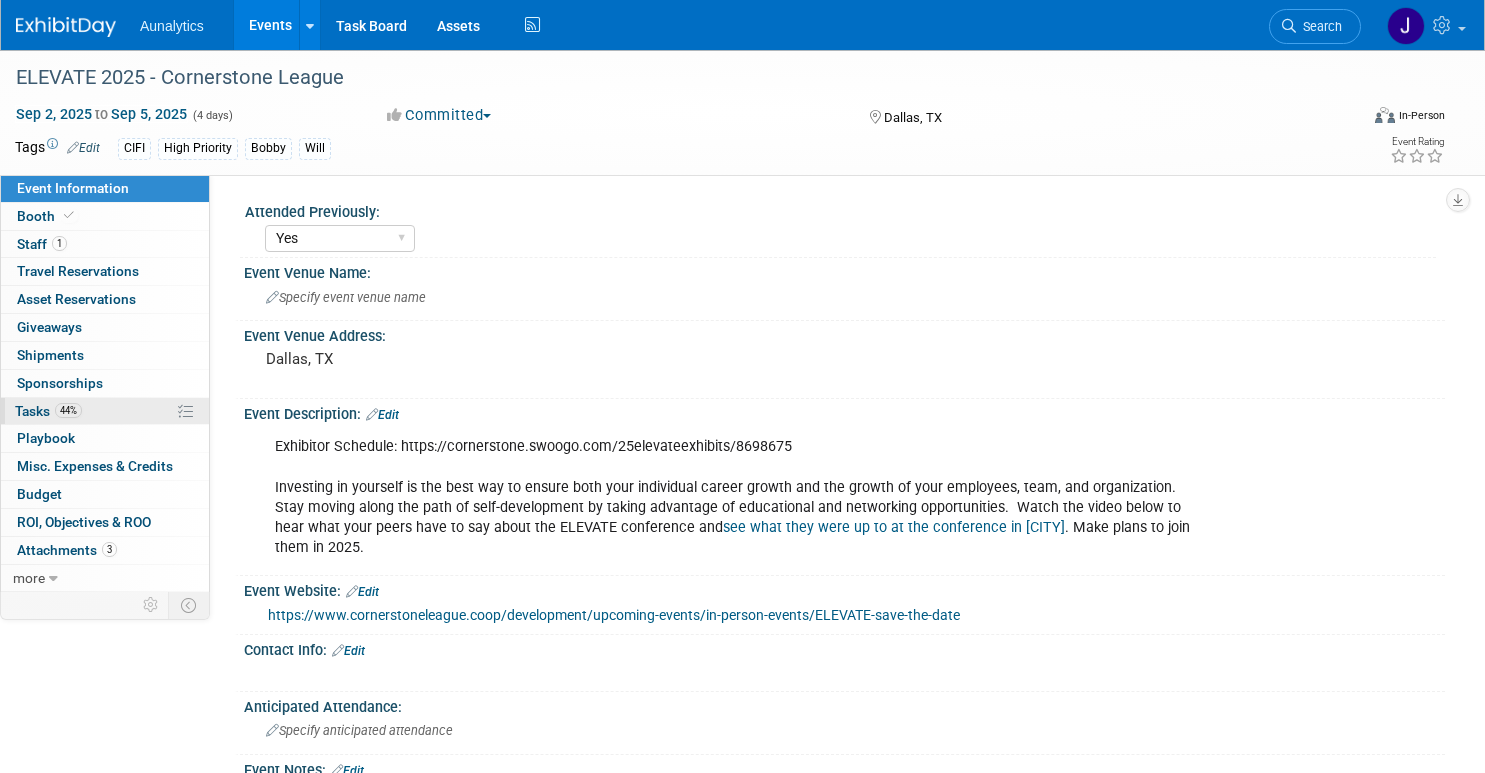 click on "44%
Tasks 44%" at bounding box center (105, 411) 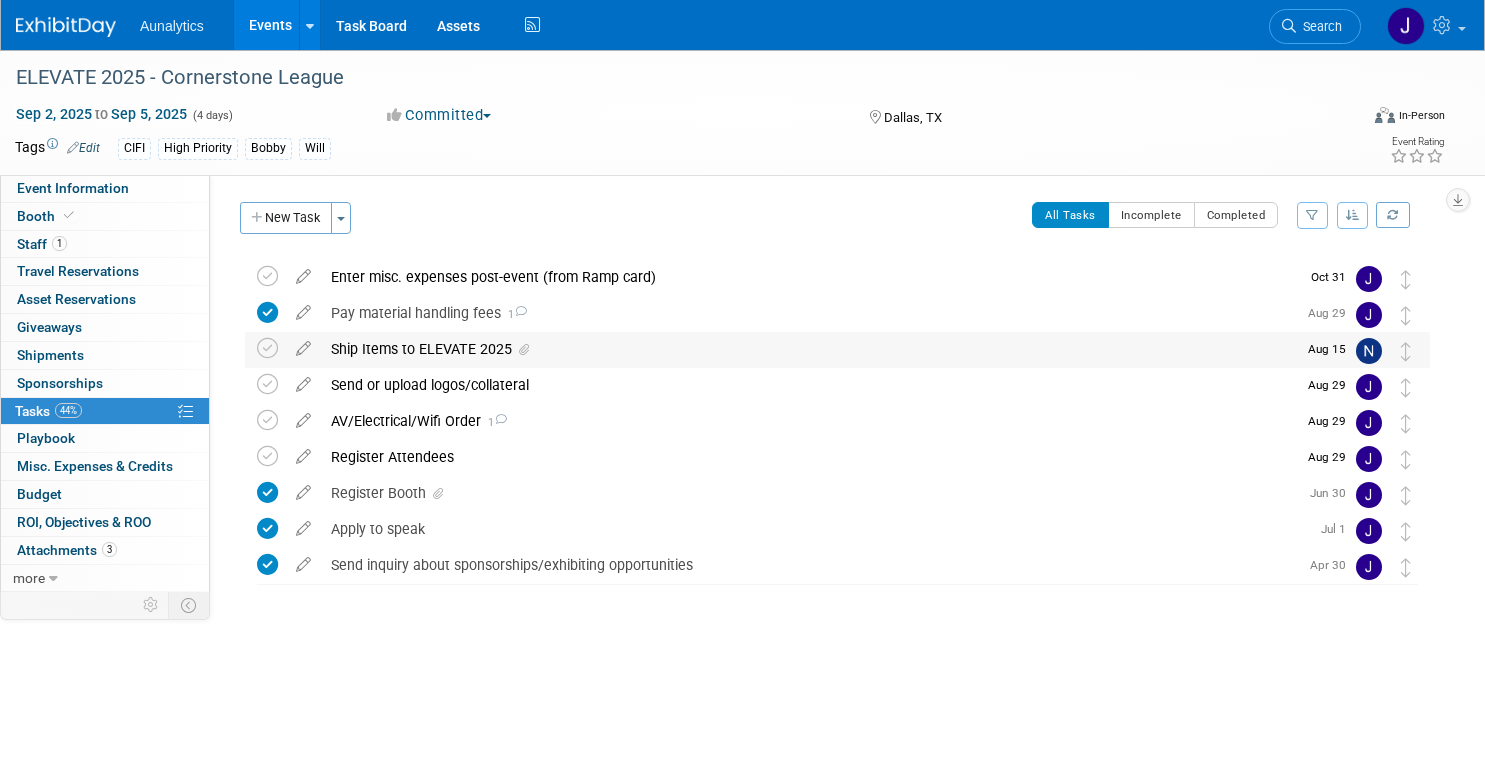 click on "Ship Items to ELEVATE 2025" at bounding box center [808, 349] 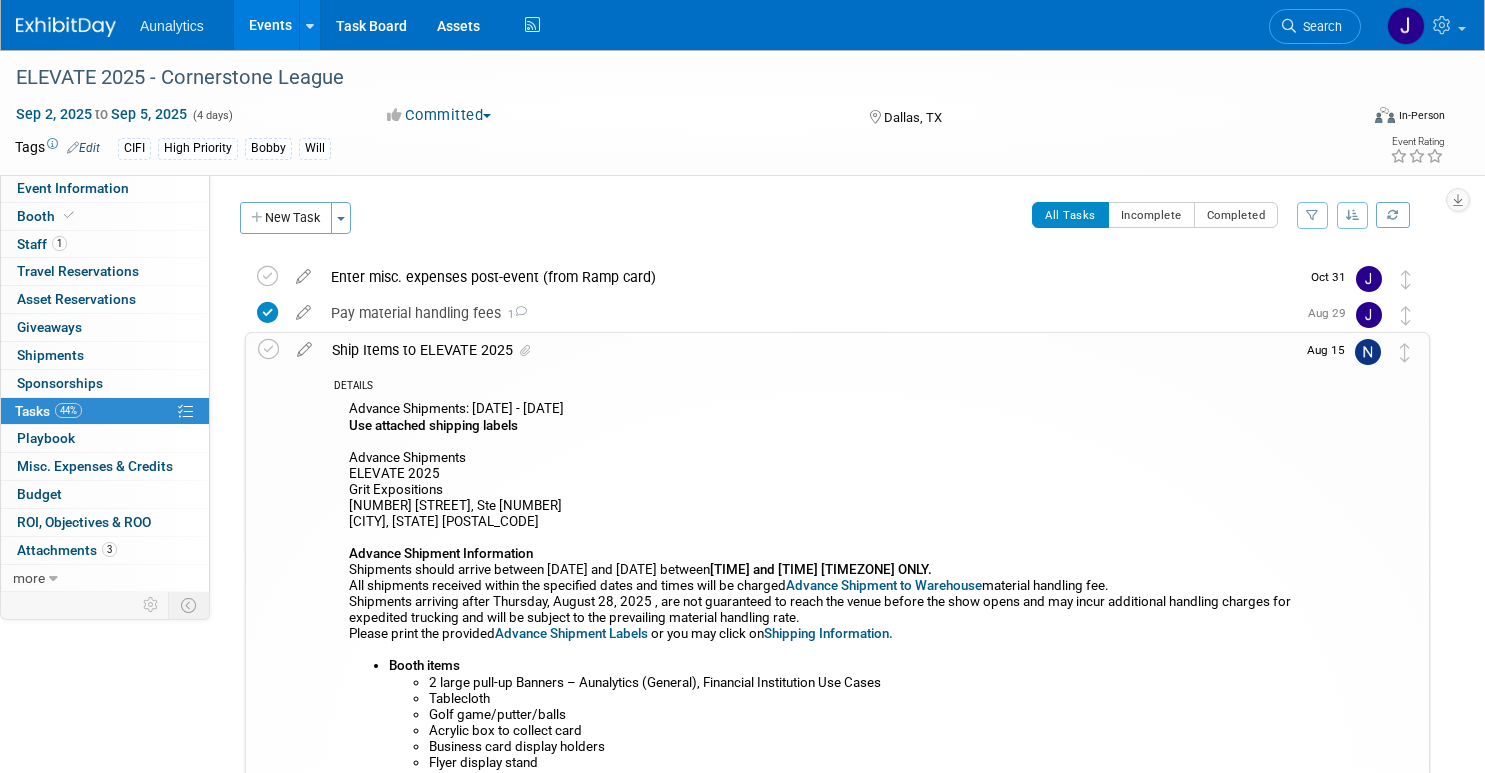 click on "Ship Items to ELEVATE 2025" at bounding box center (808, 350) 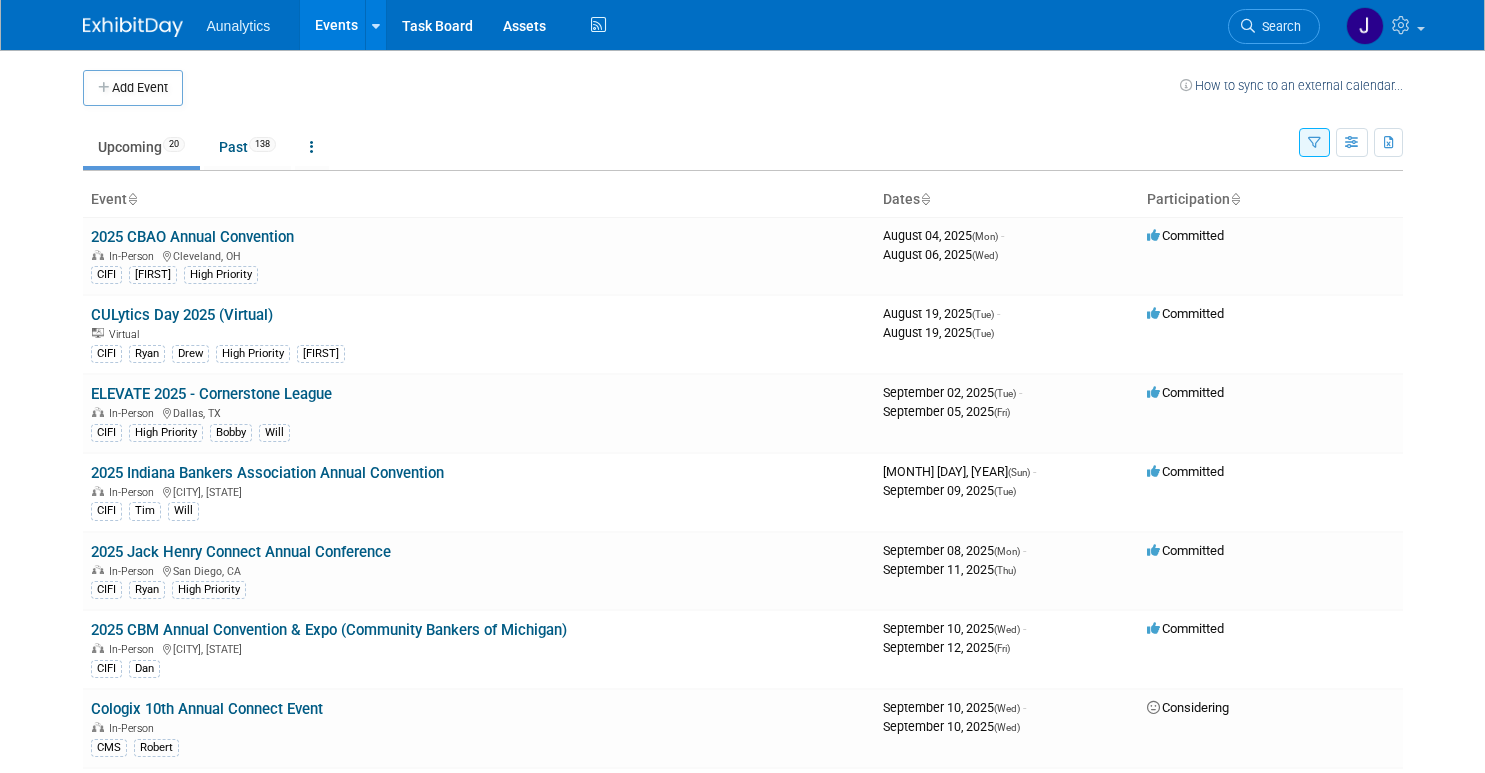 scroll, scrollTop: 0, scrollLeft: 0, axis: both 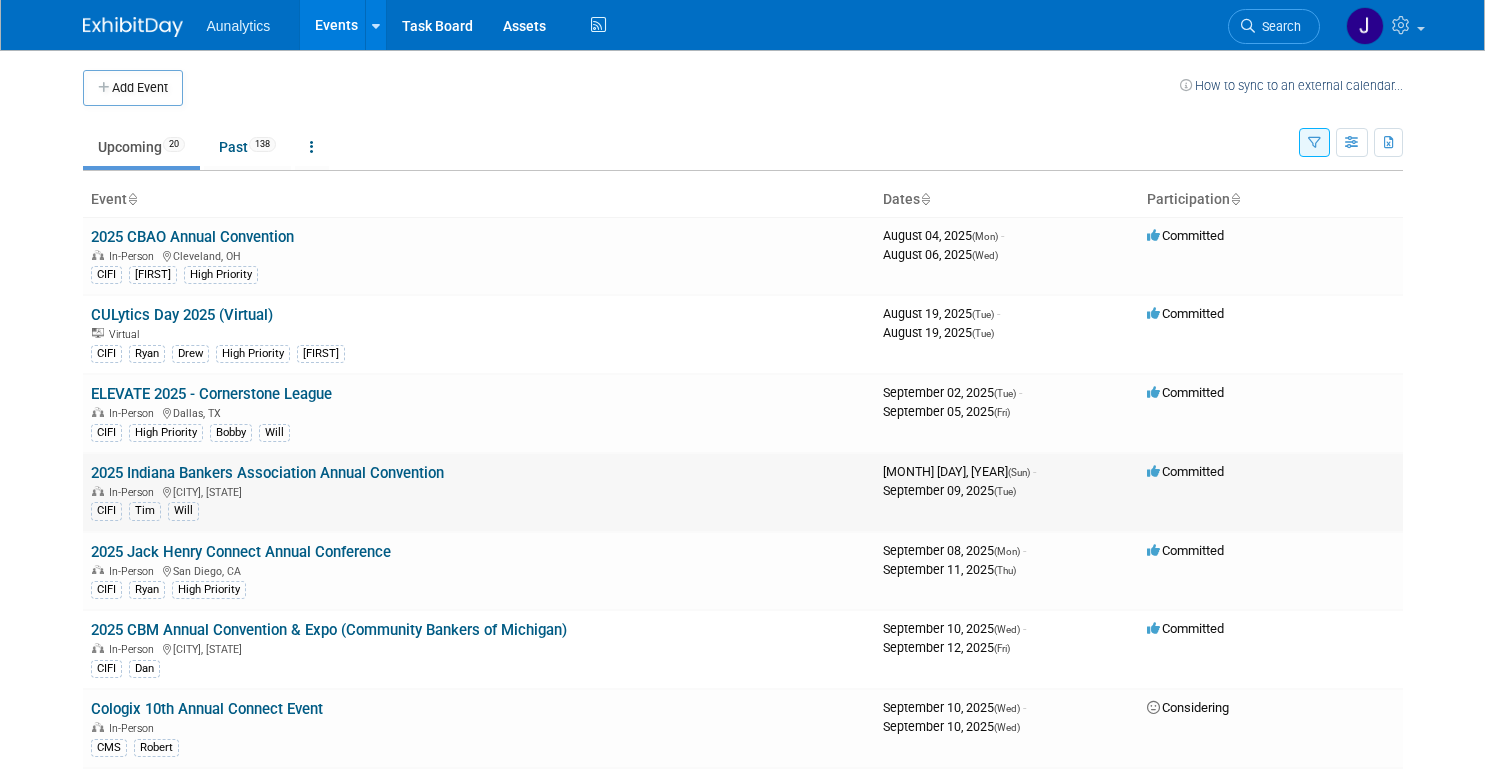 click on "2025 Indiana Bankers Association Annual Convention" at bounding box center (267, 473) 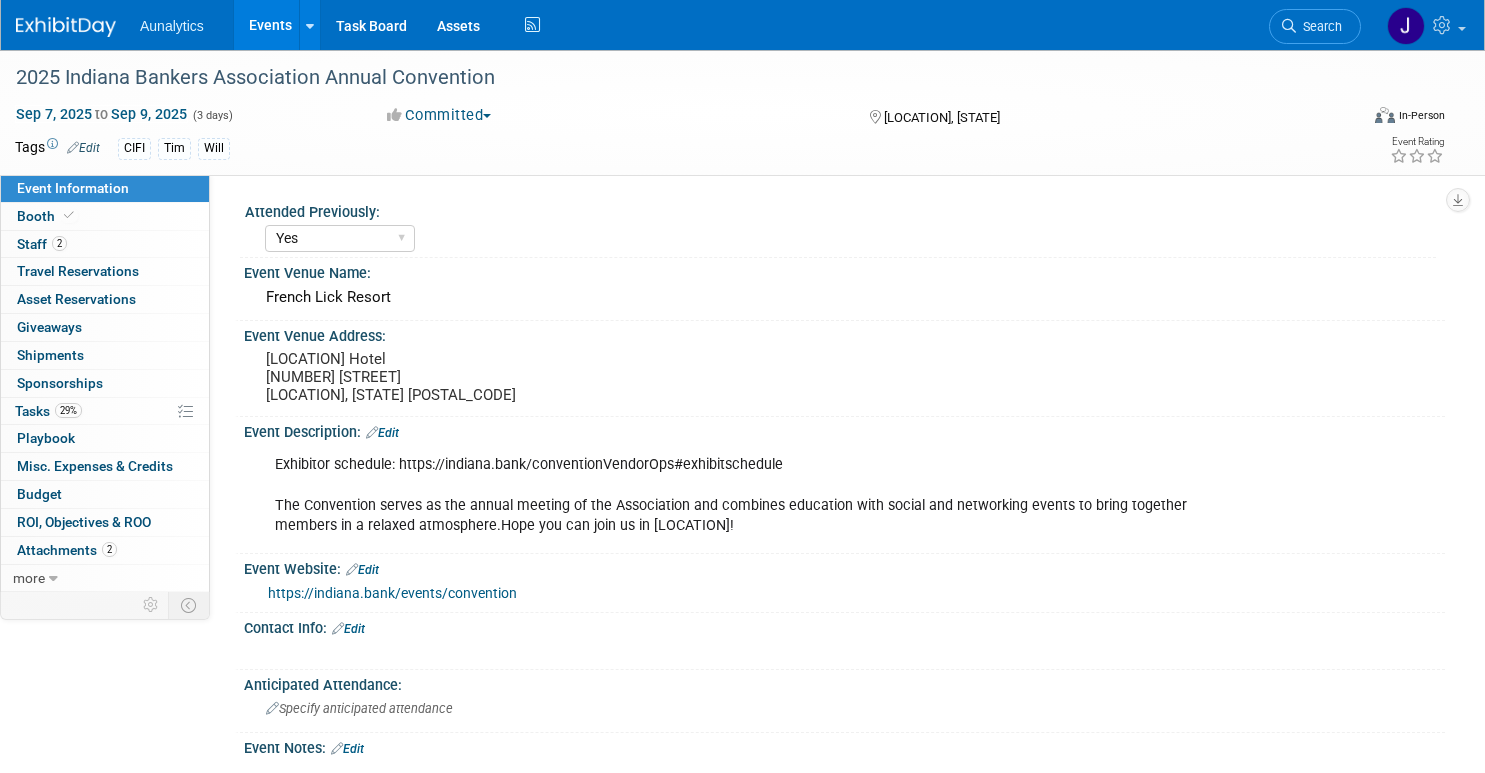 select on "Yes" 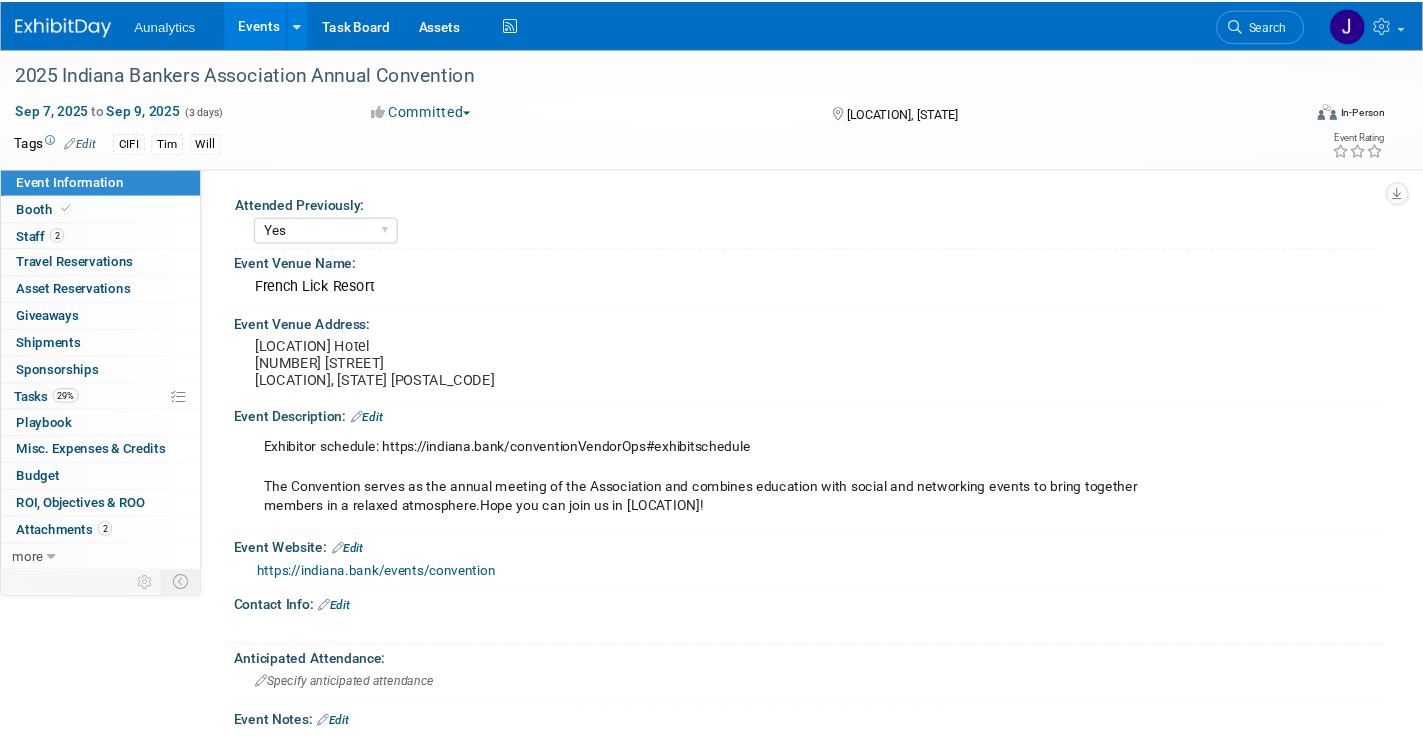 scroll, scrollTop: 0, scrollLeft: 0, axis: both 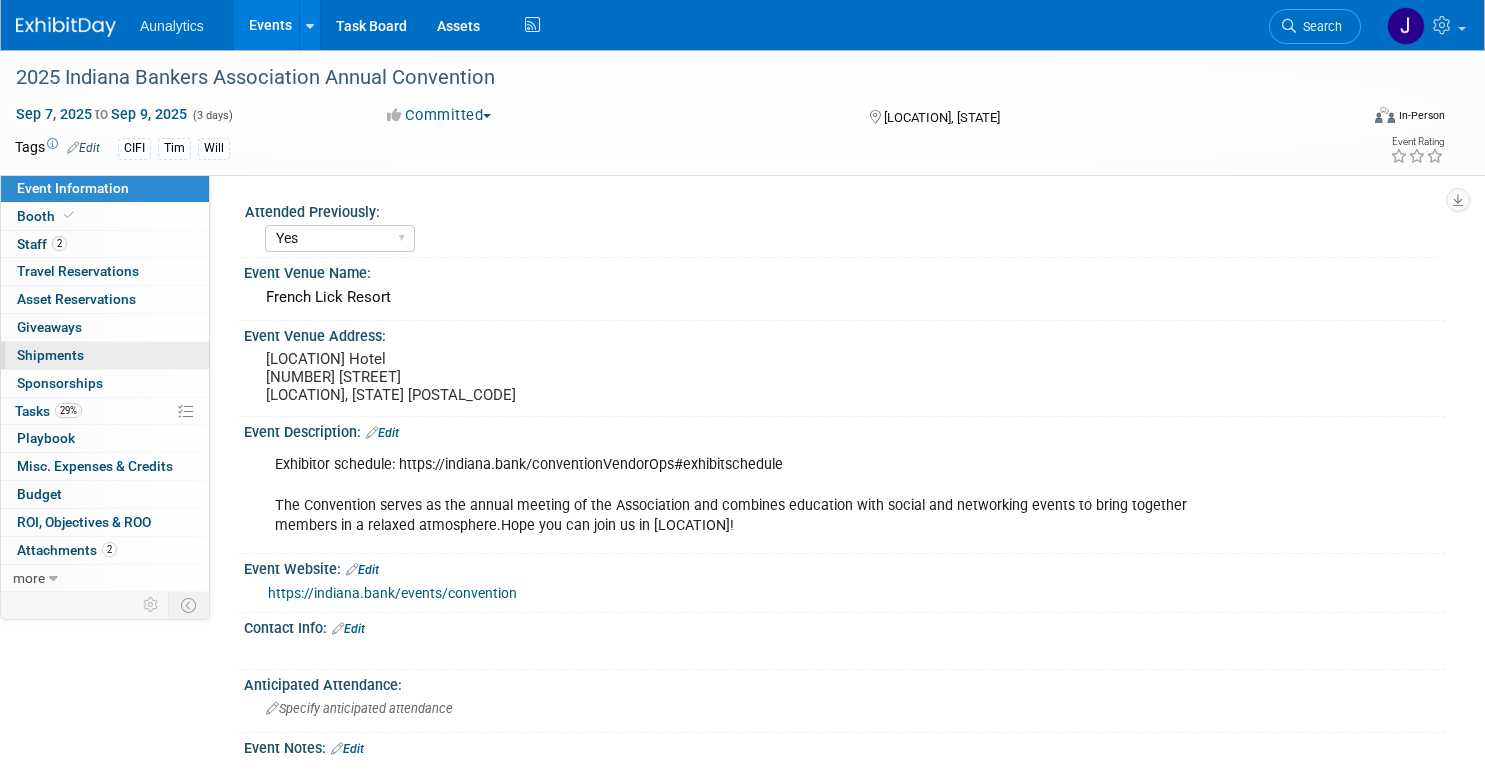 click on "0
Shipments 0" at bounding box center [105, 355] 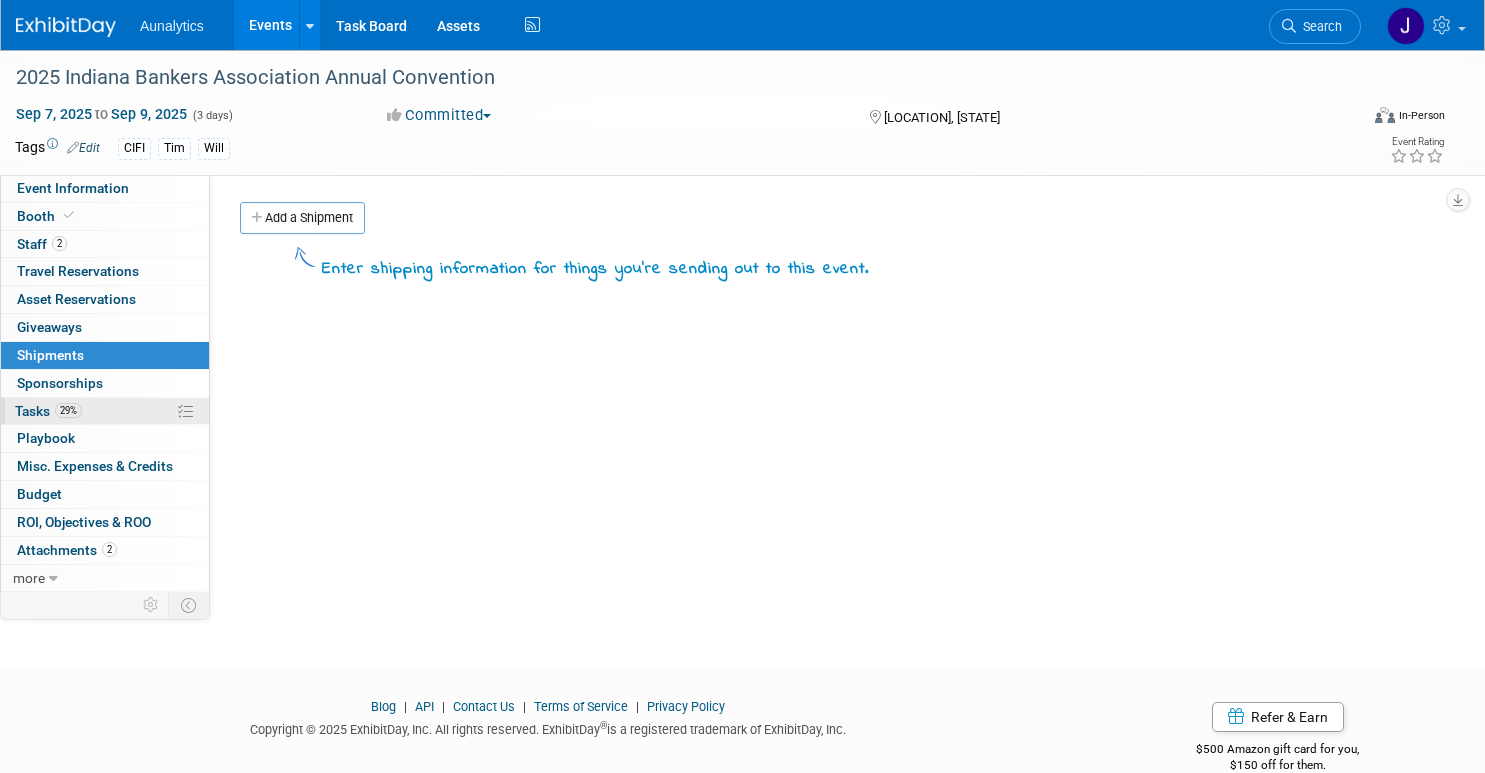 click on "29%
Tasks 29%" at bounding box center (105, 411) 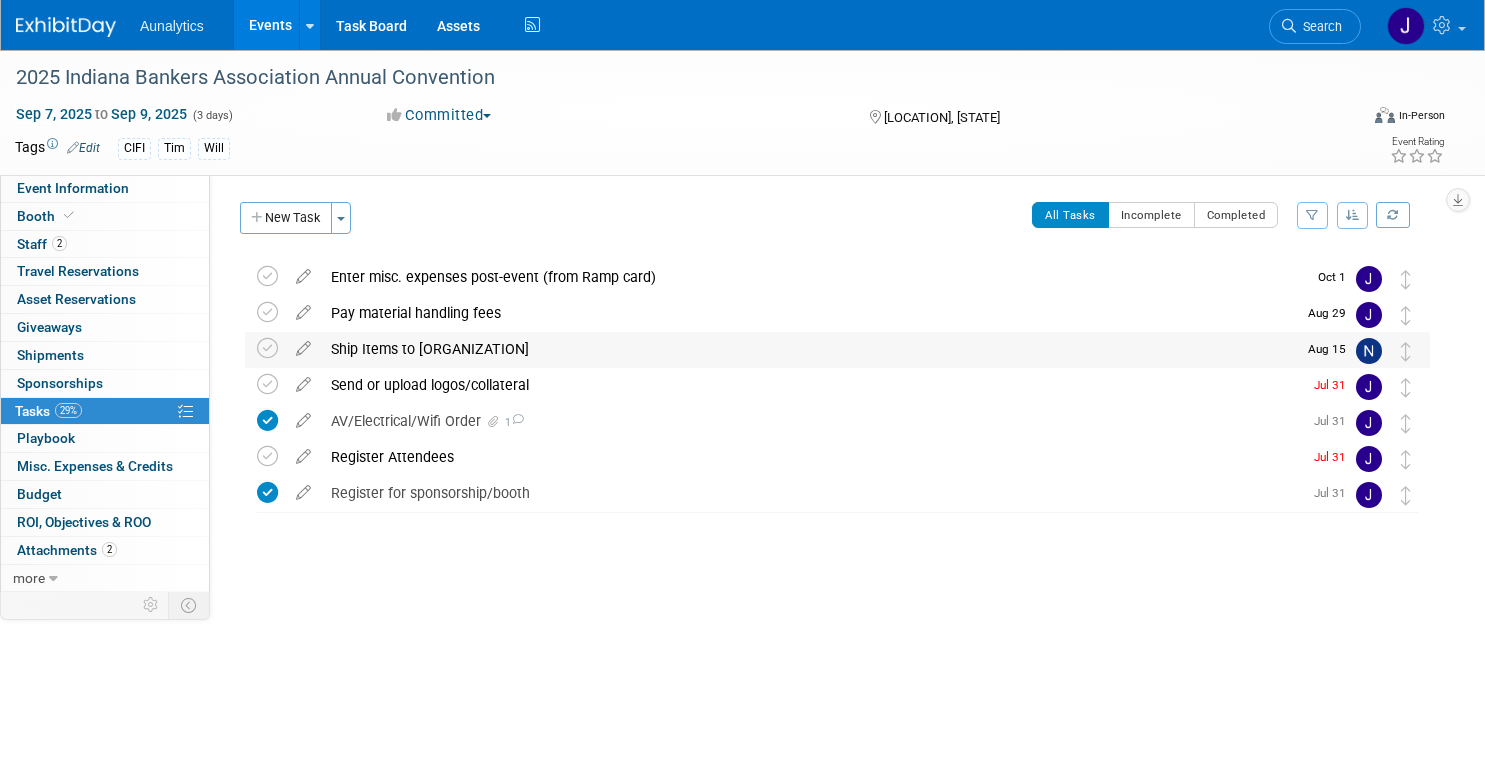 click on "Ship Items to Indiana Bankers Association Annual Convention" at bounding box center [808, 349] 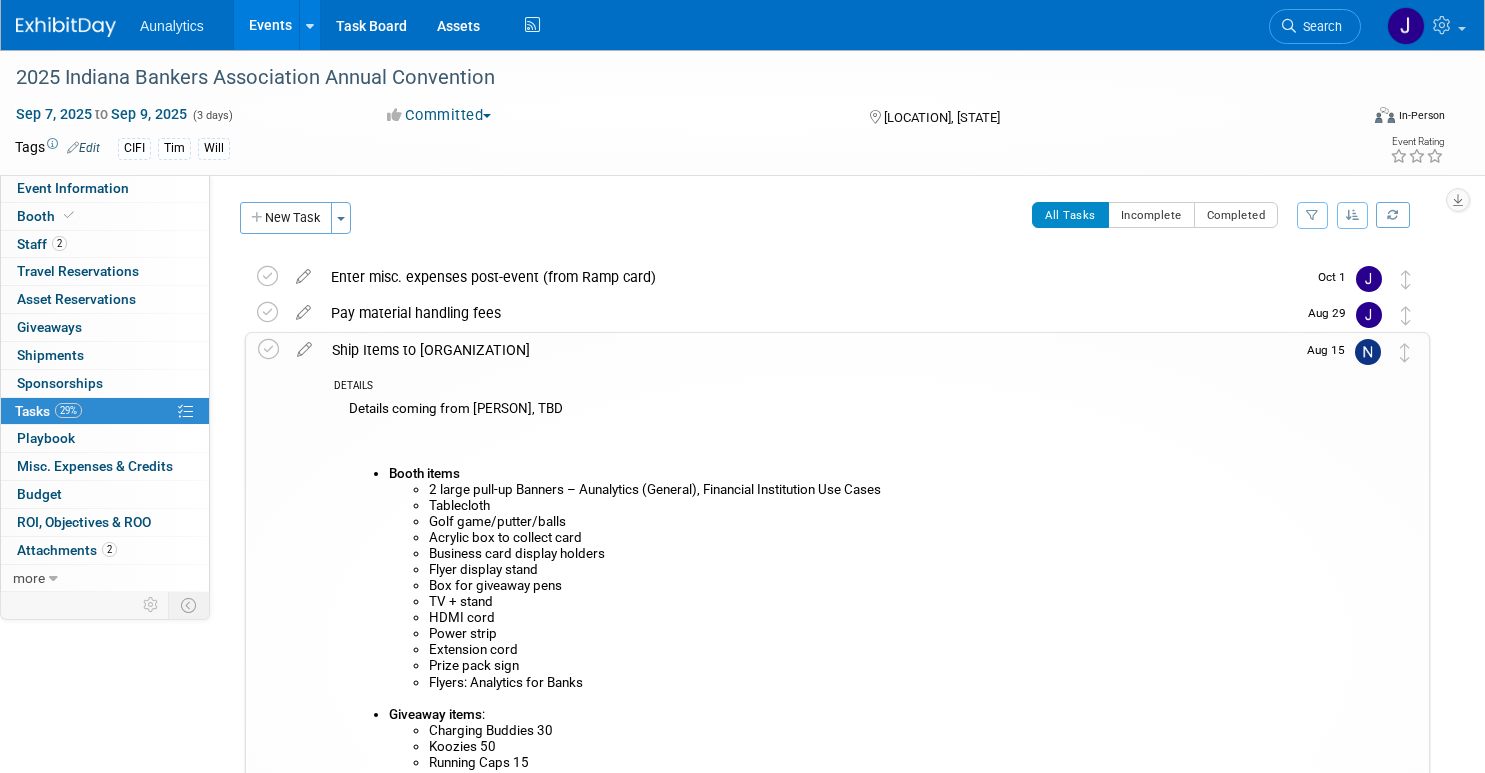 click on "Ship Items to Indiana Bankers Association Annual Convention" at bounding box center (808, 350) 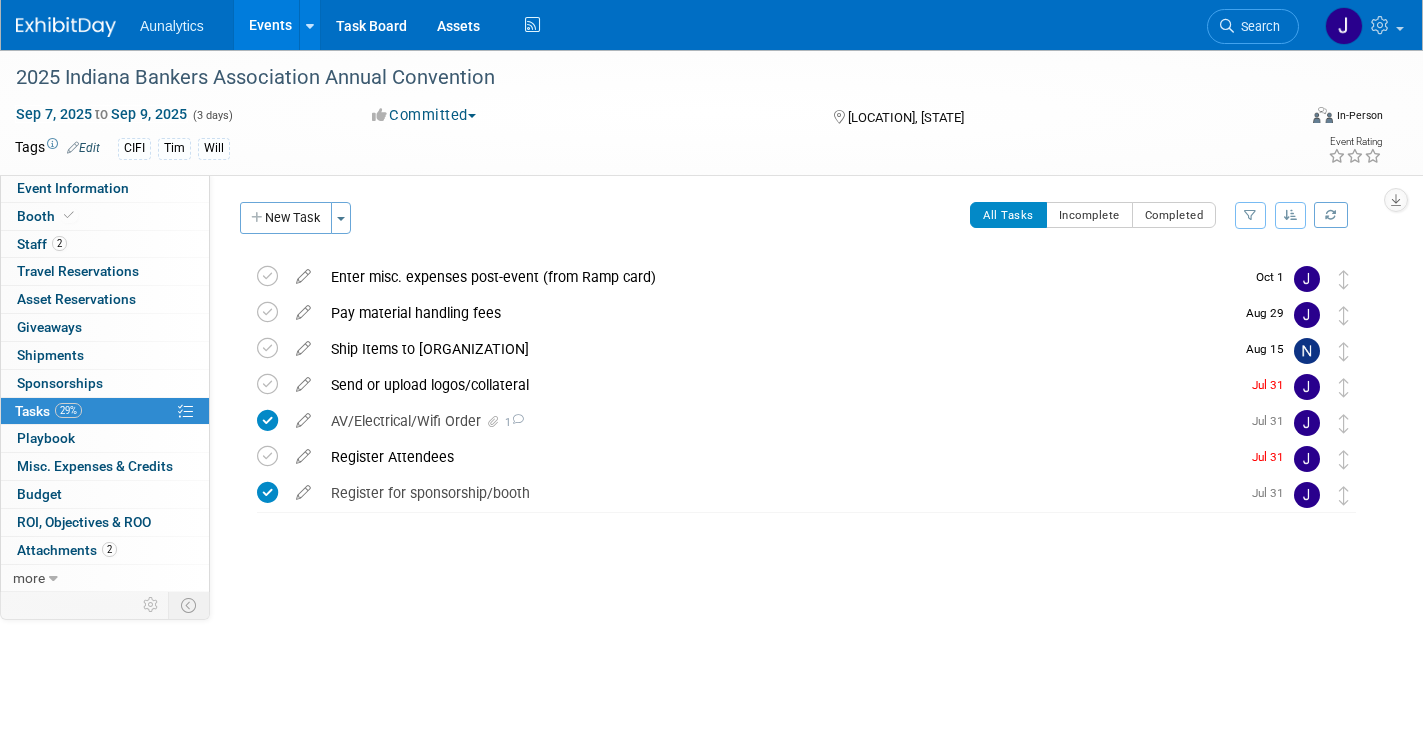 click on "Events" at bounding box center (270, 25) 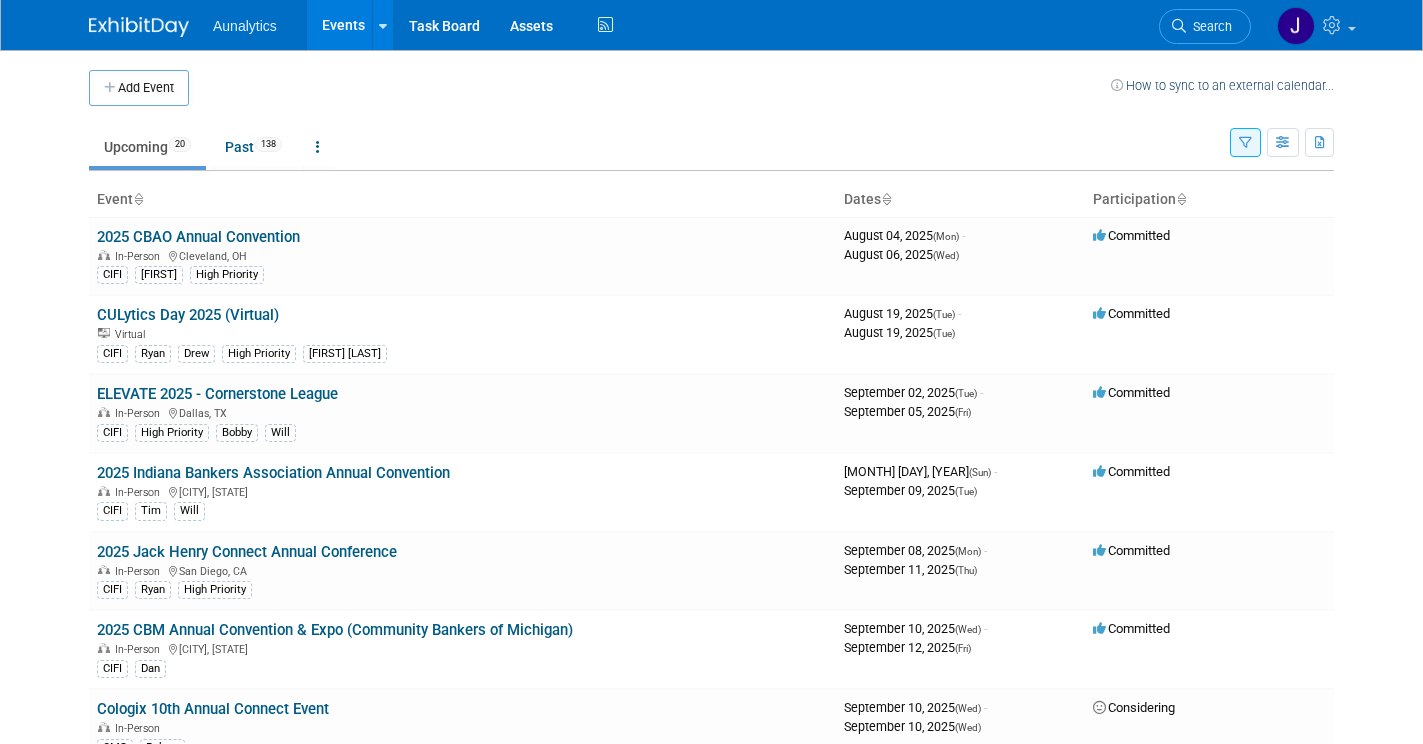 scroll, scrollTop: 0, scrollLeft: 0, axis: both 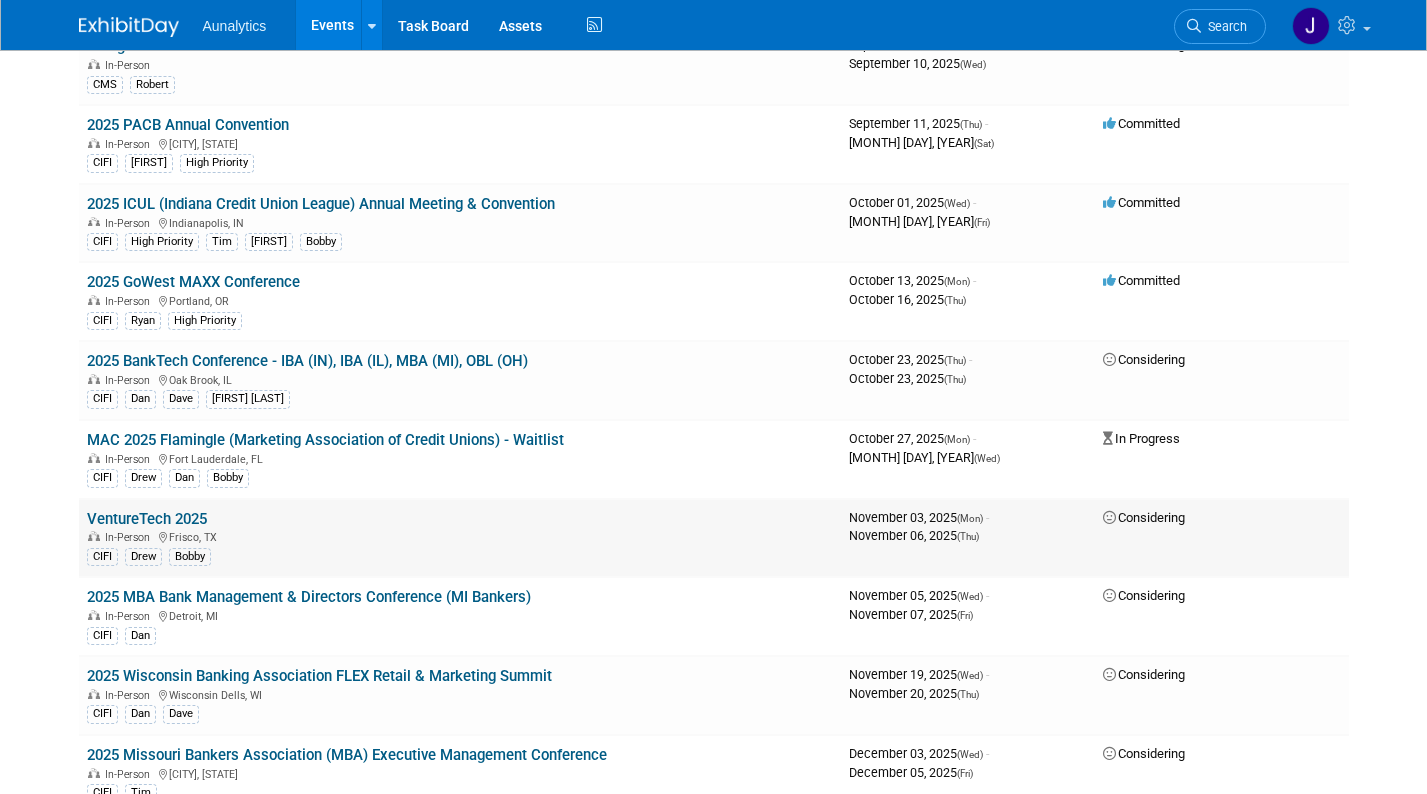click on "VentureTech 2025" at bounding box center [147, 519] 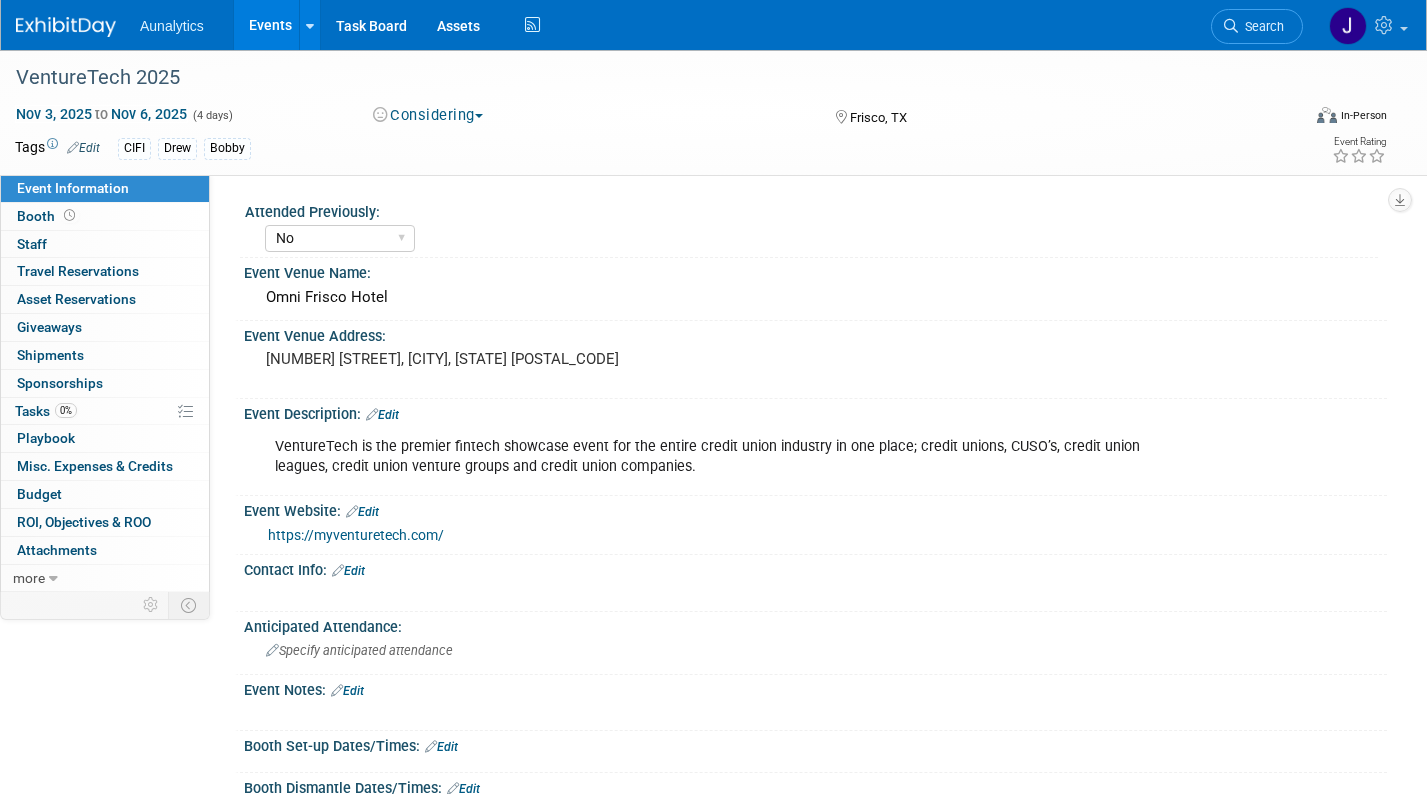 select on "No" 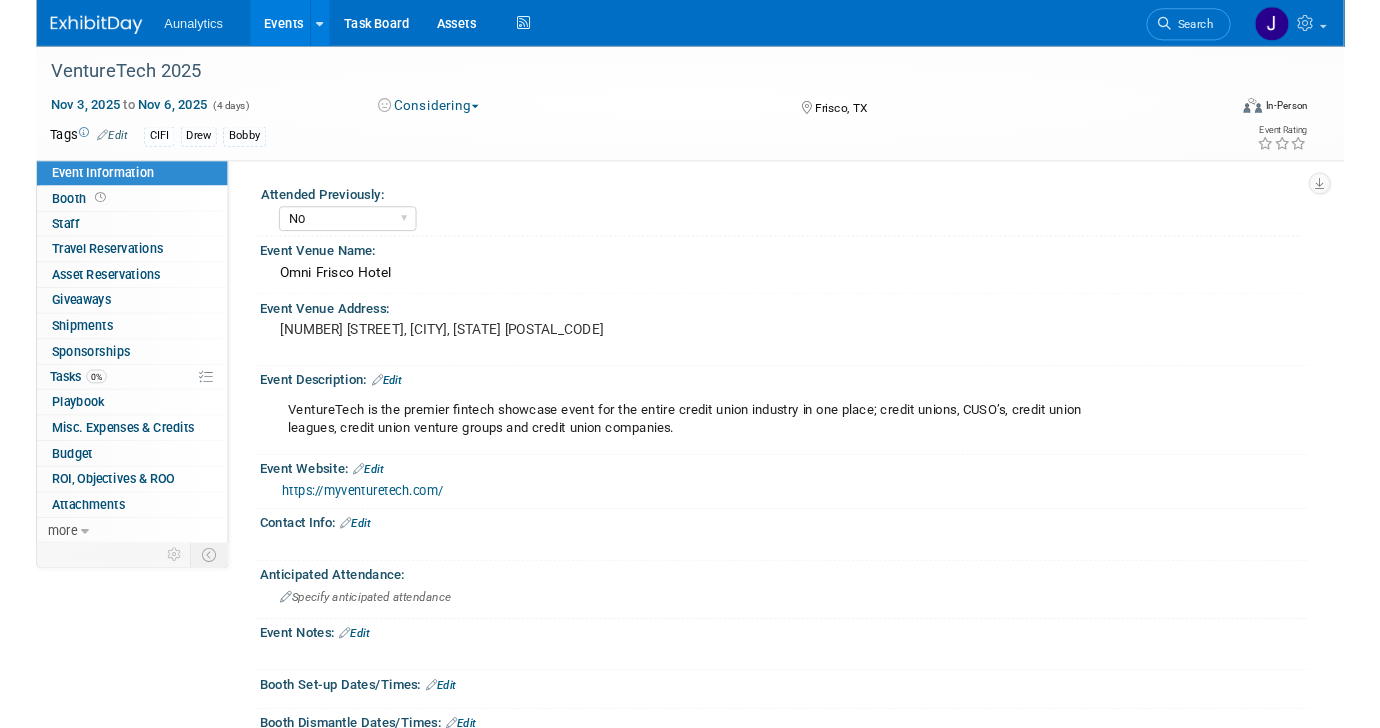 scroll, scrollTop: 0, scrollLeft: 0, axis: both 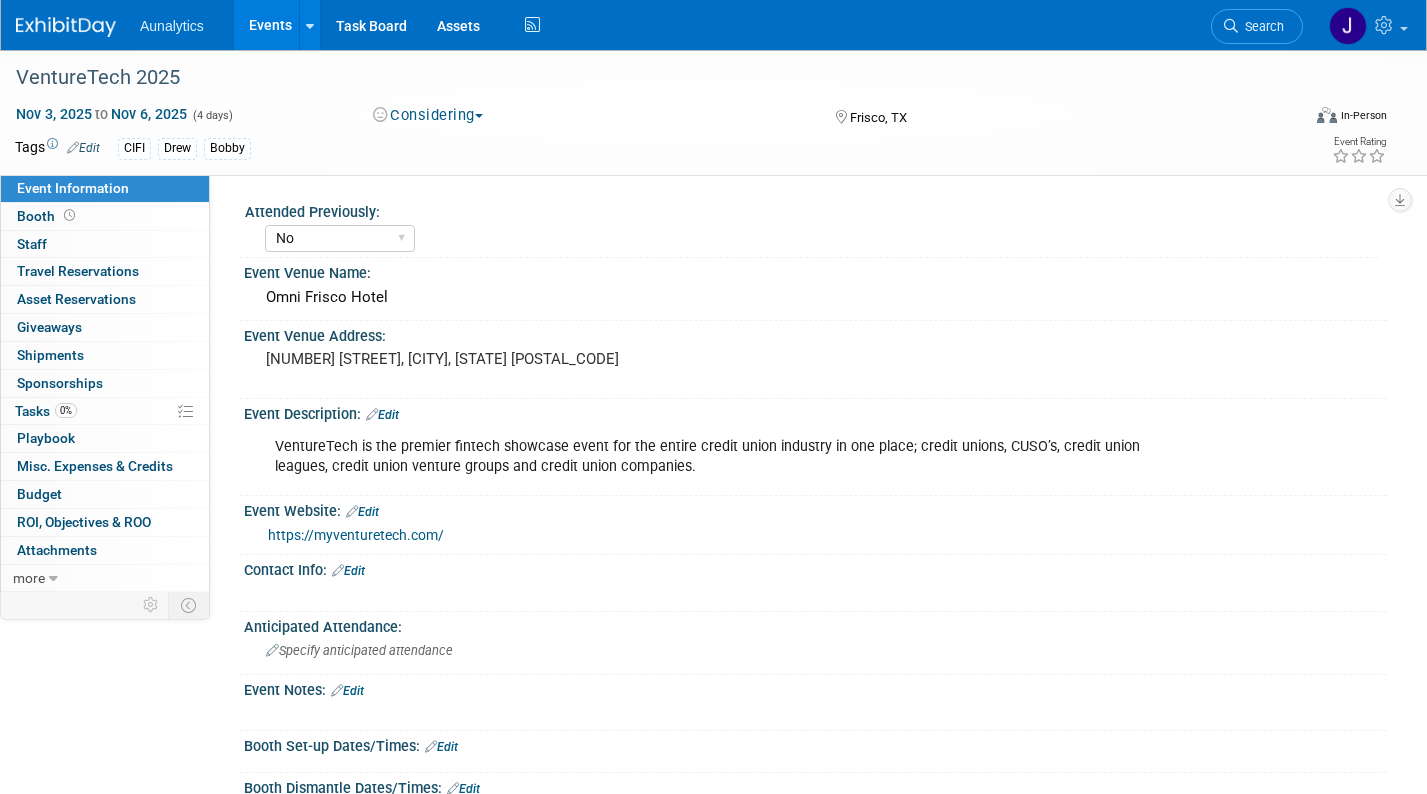 click on "https://myventuretech.com/" at bounding box center [356, 535] 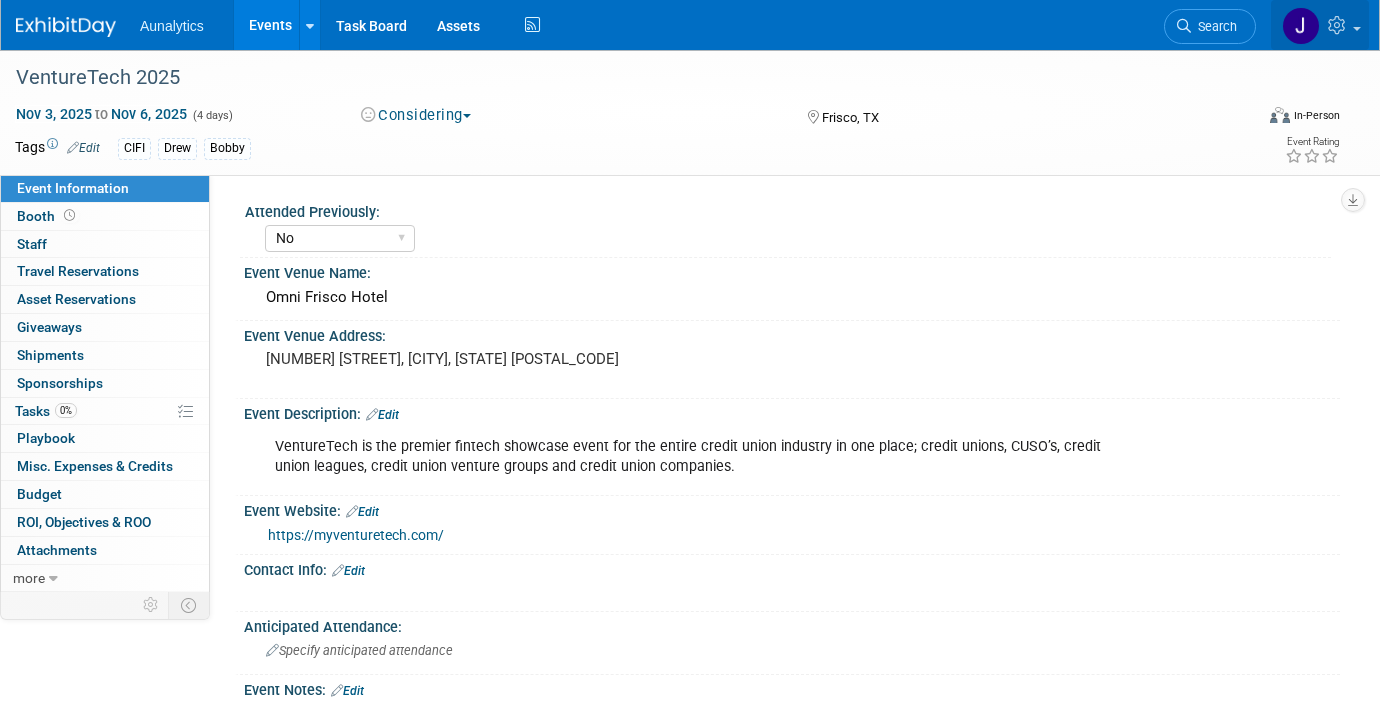 click at bounding box center (1320, 25) 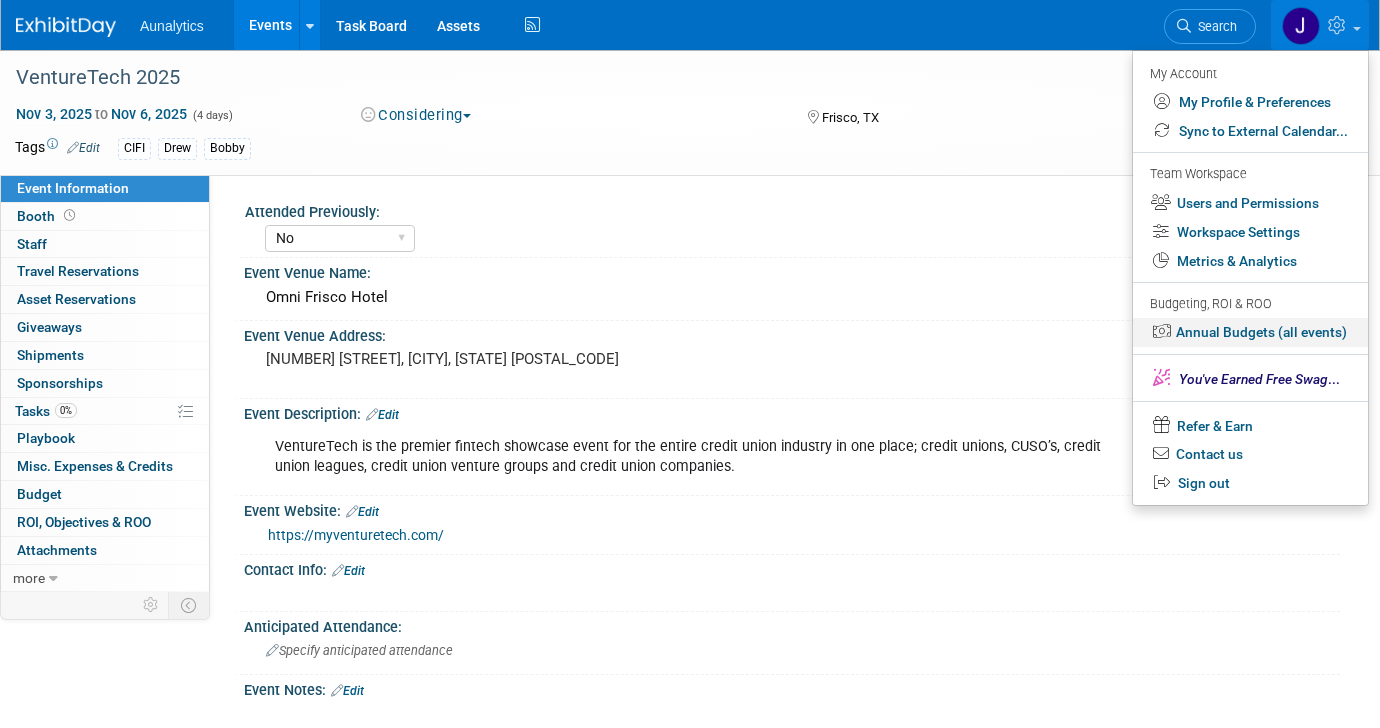 click on "Annual Budgets (all events)" at bounding box center [1250, 332] 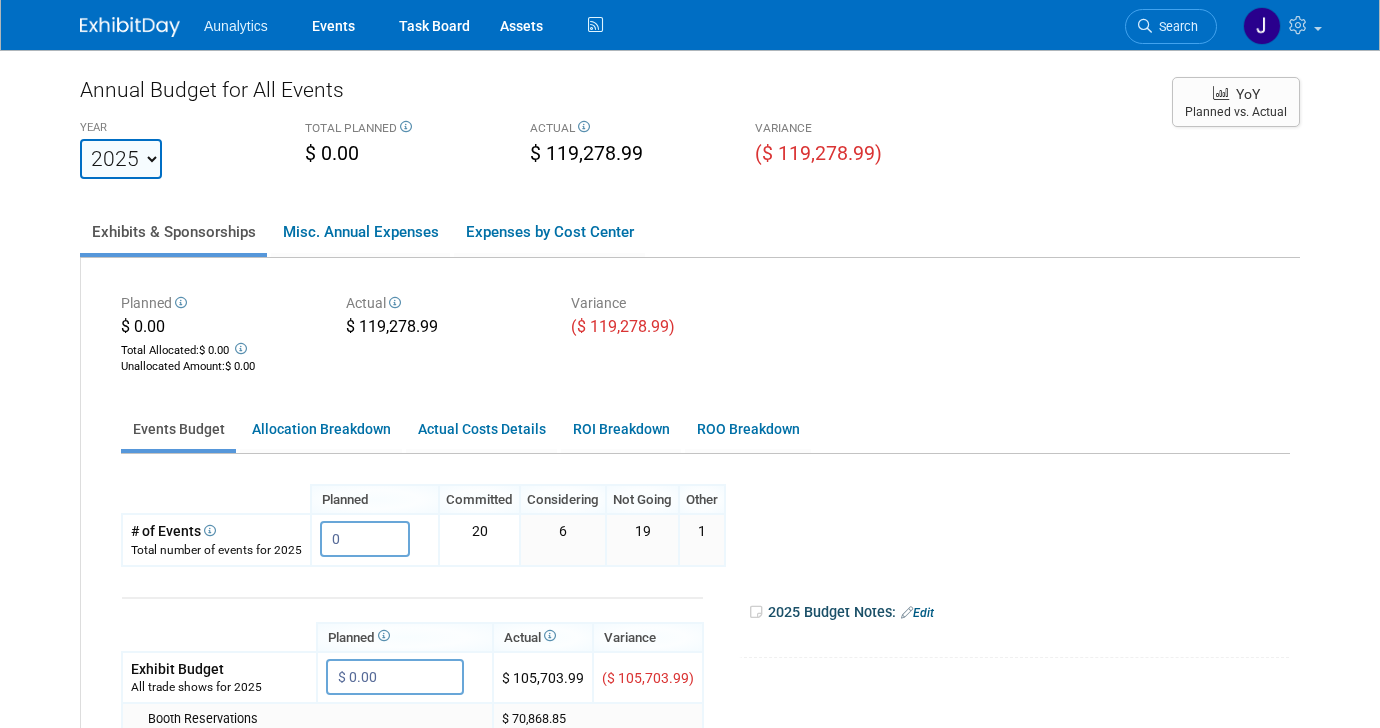 scroll, scrollTop: 0, scrollLeft: 0, axis: both 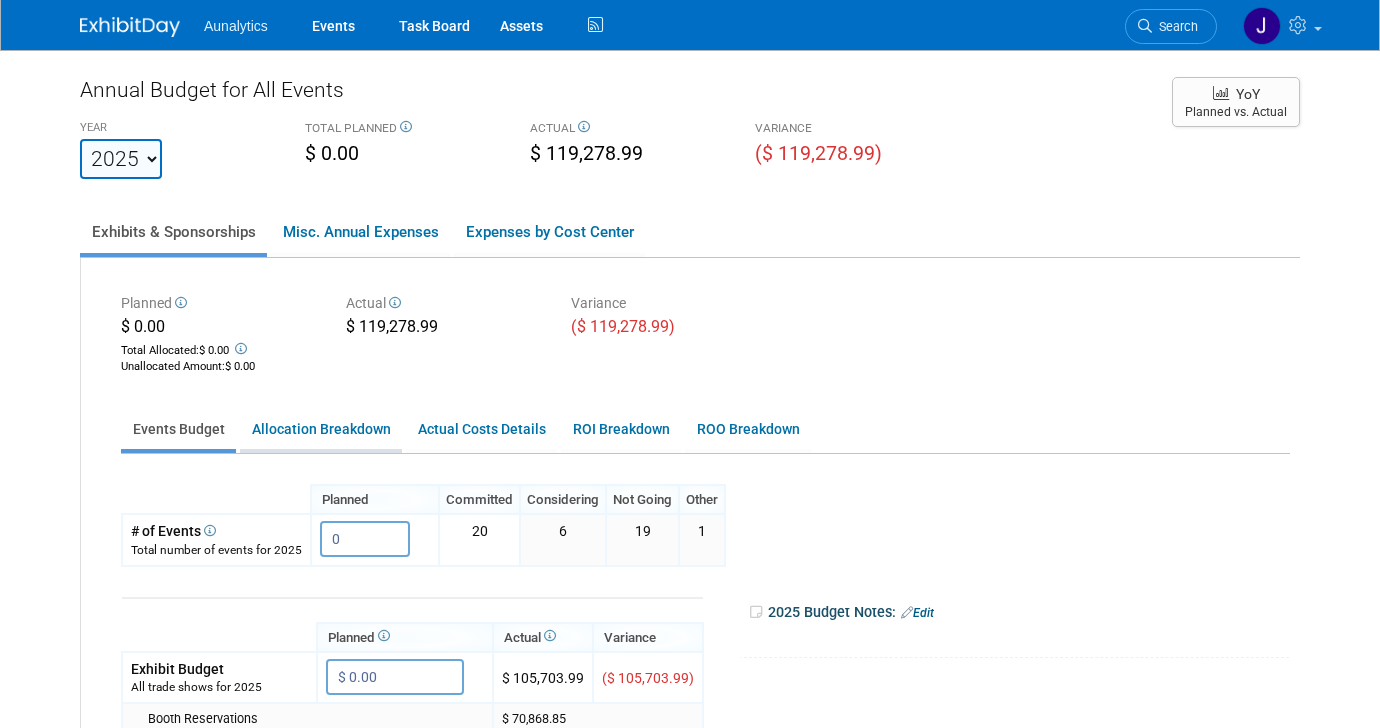 click on "Allocation Breakdown" at bounding box center (321, 429) 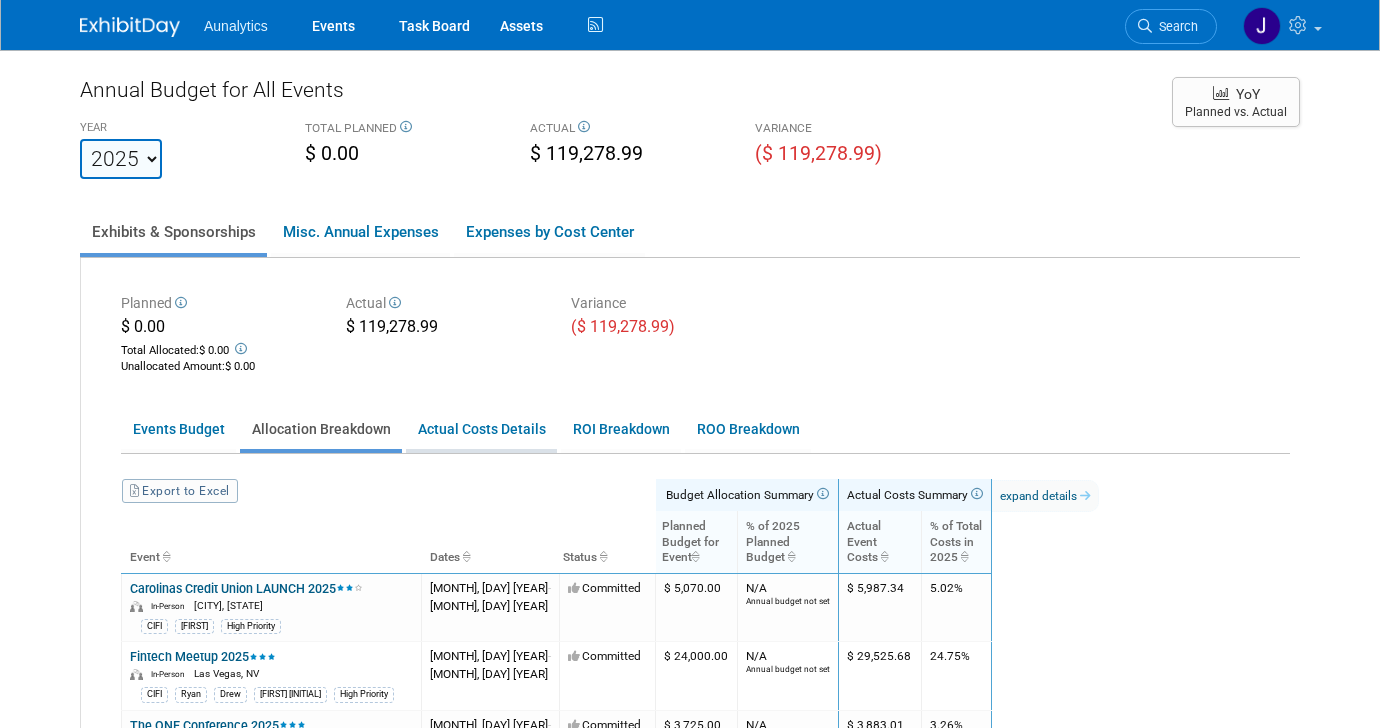click on "Actual Costs Details" at bounding box center (481, 429) 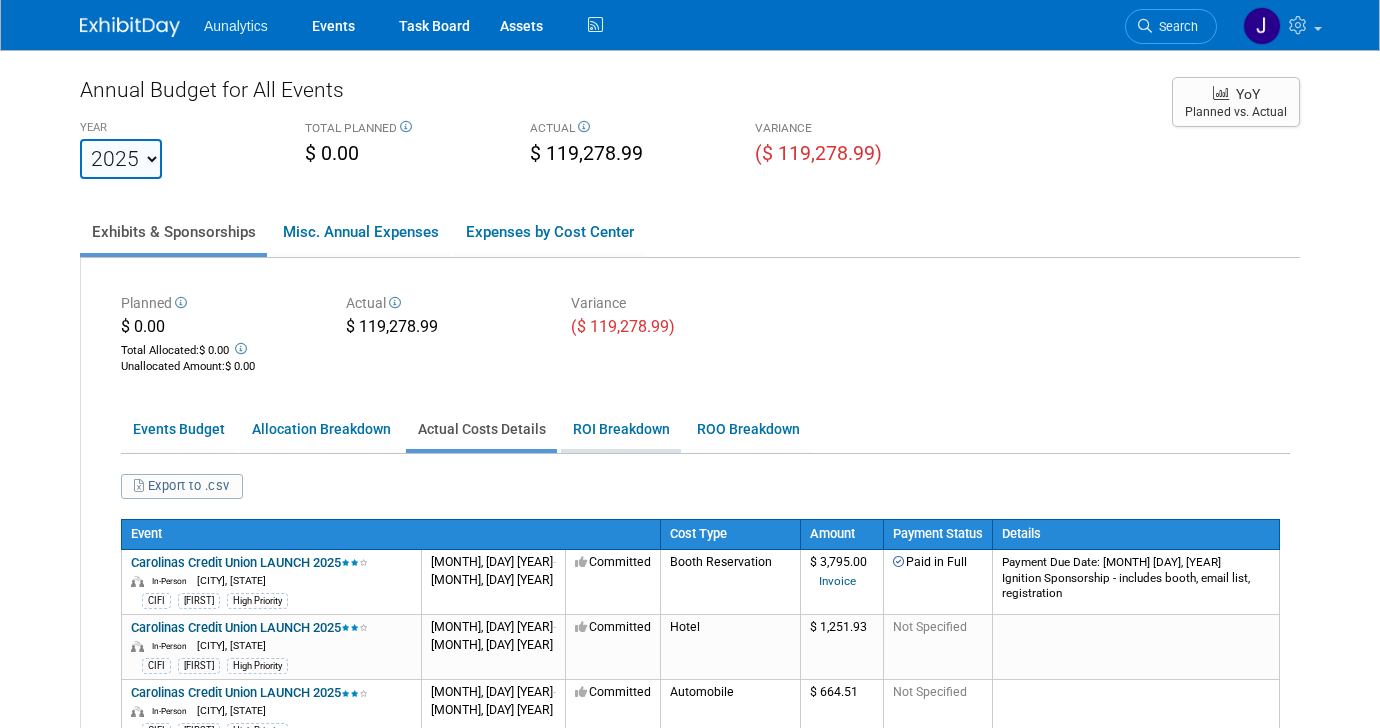 click on "ROI Breakdown" at bounding box center (621, 429) 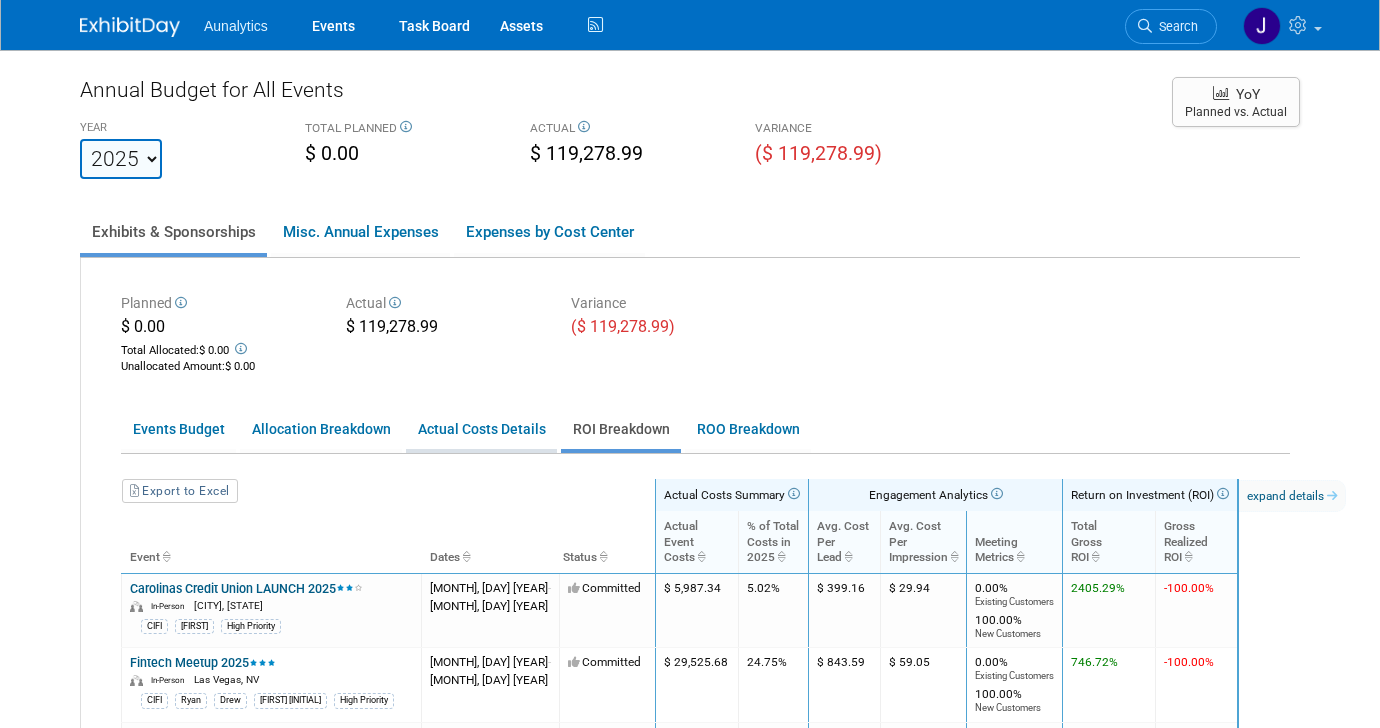 click on "Actual Costs Details" at bounding box center (481, 429) 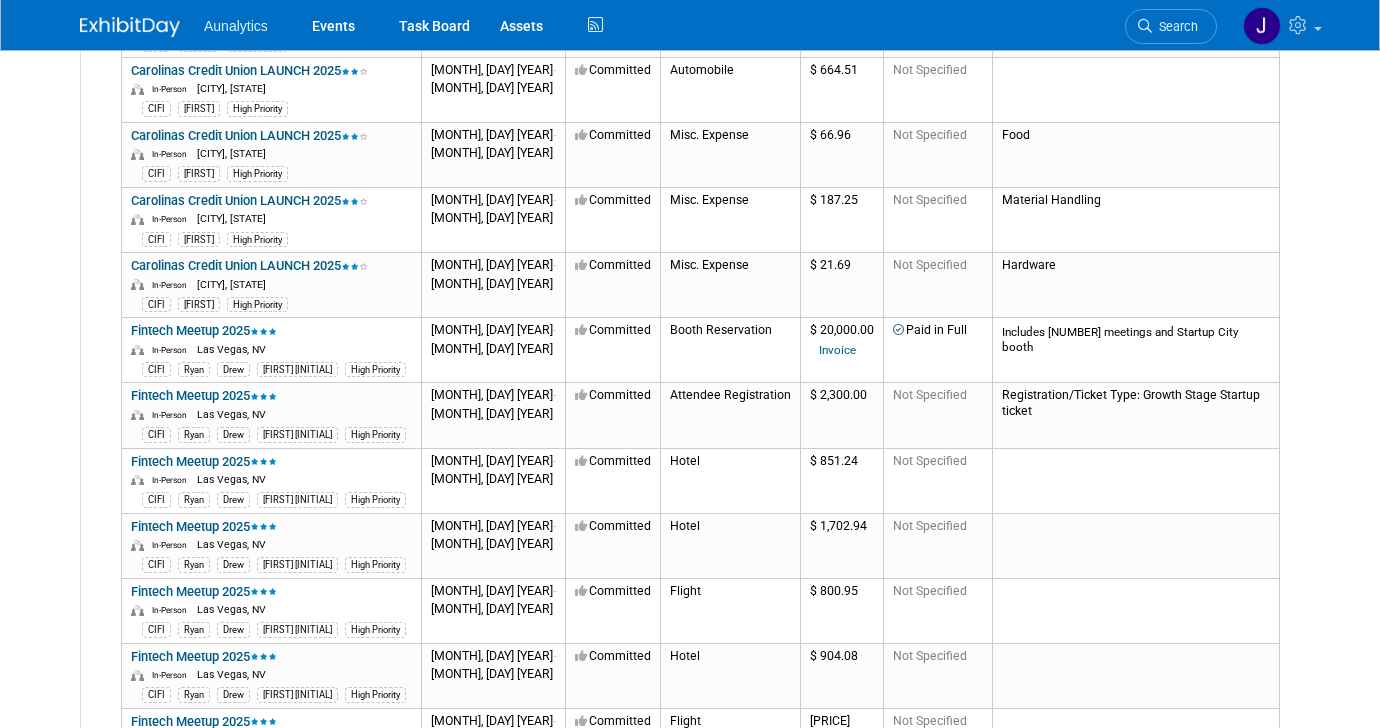 scroll, scrollTop: 0, scrollLeft: 0, axis: both 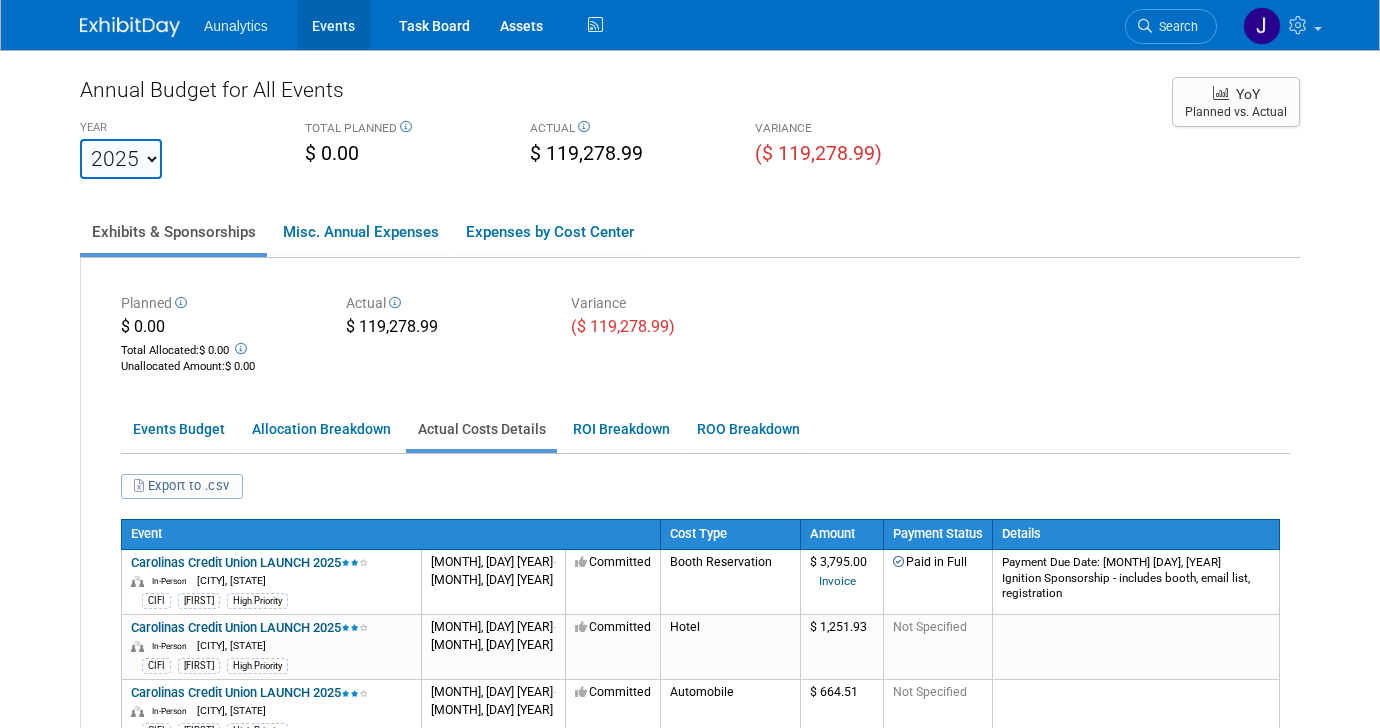 click on "Events" at bounding box center (333, 25) 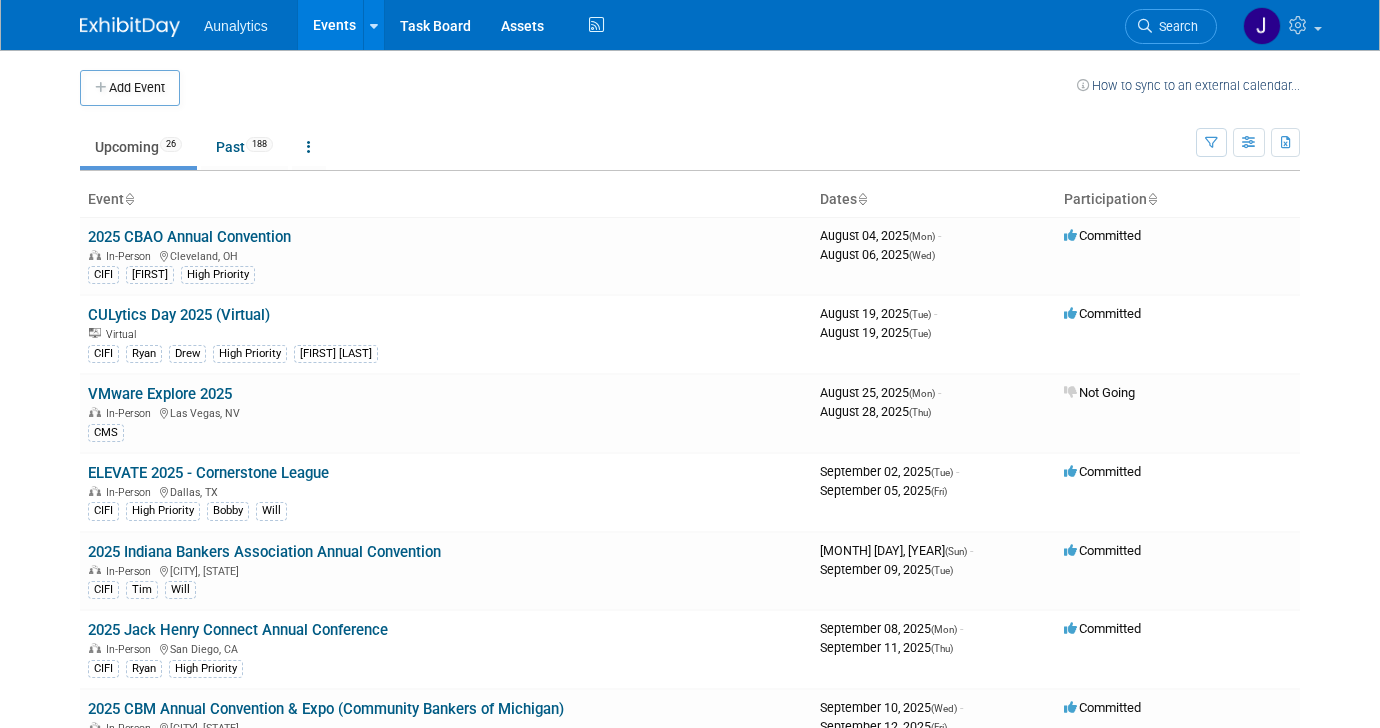 scroll, scrollTop: 0, scrollLeft: 0, axis: both 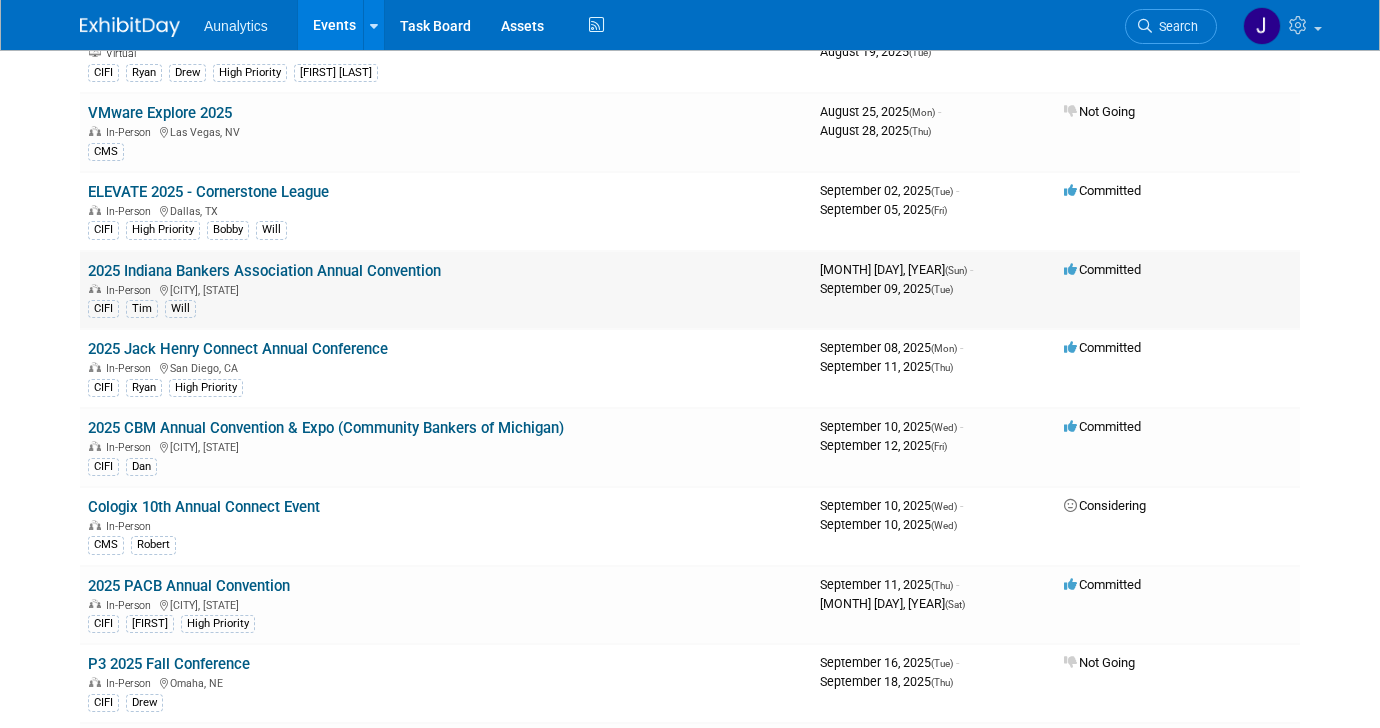 click on "2025 Indiana Bankers Association Annual Convention" at bounding box center (264, 271) 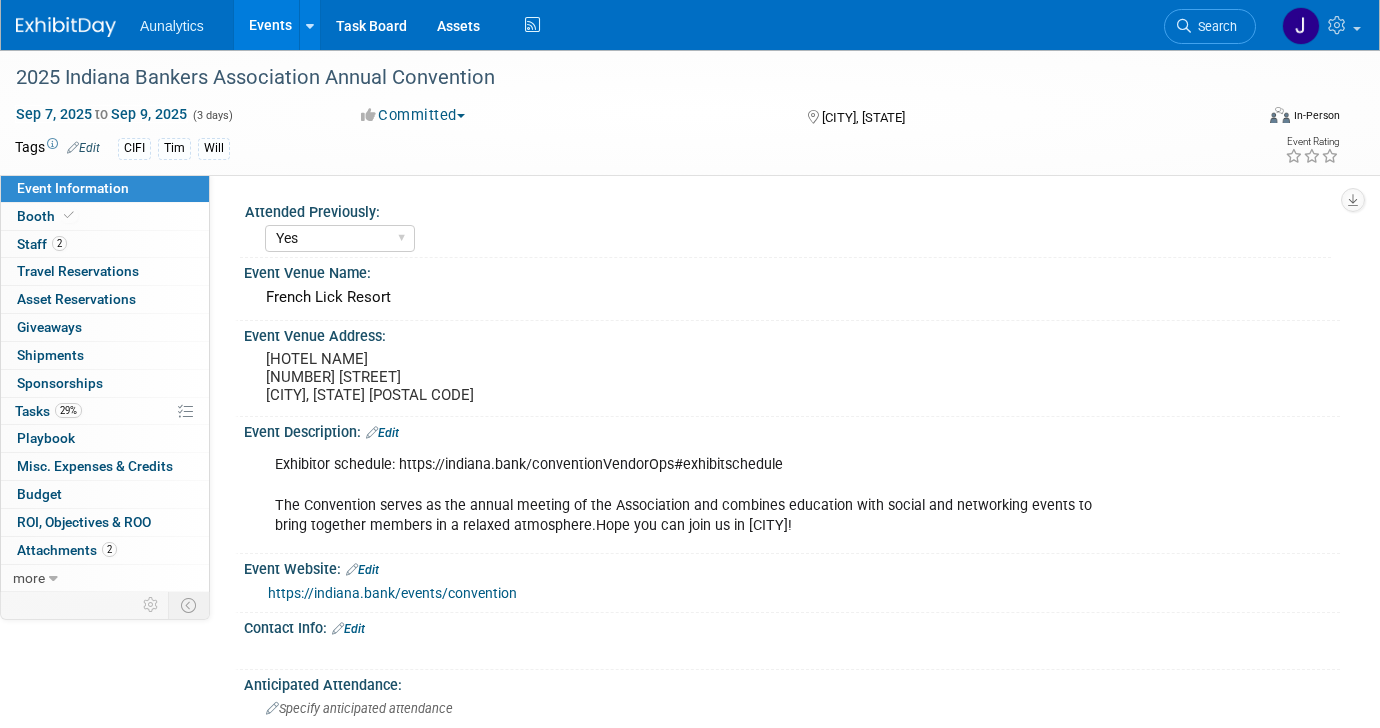 select on "Yes" 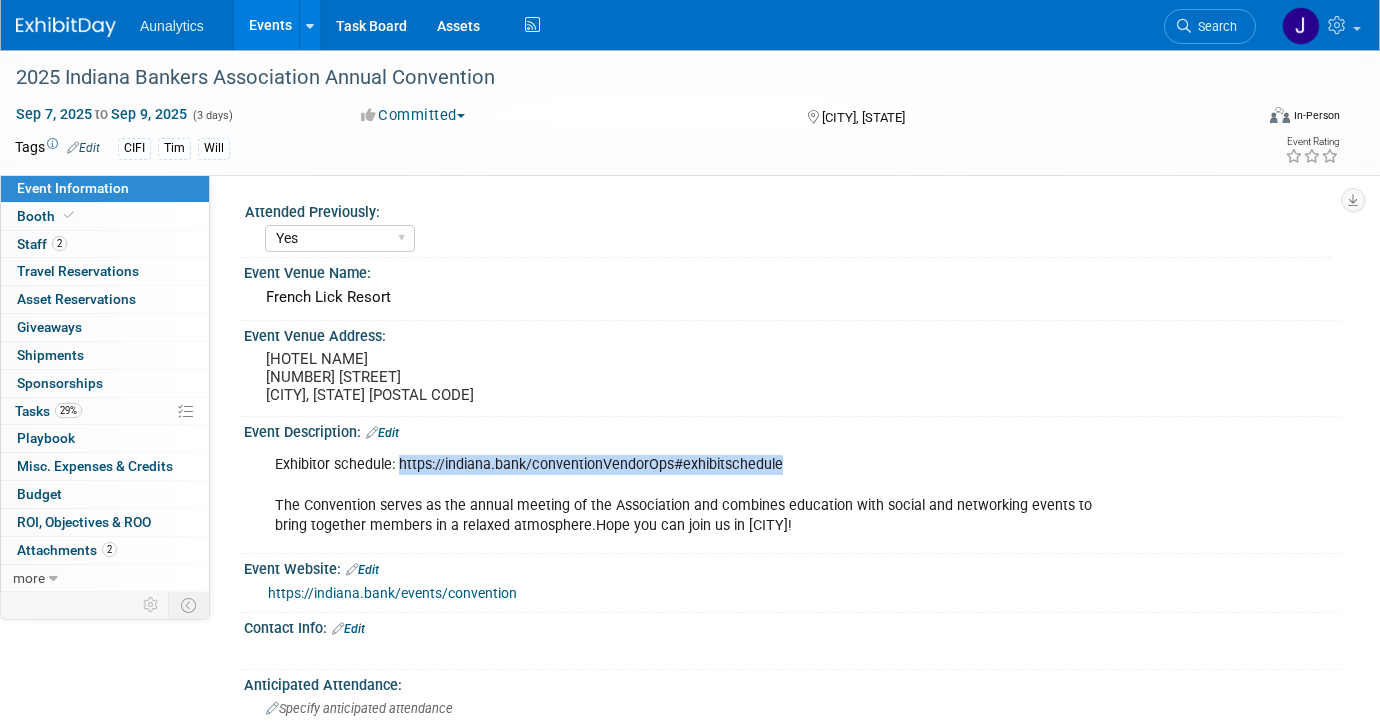 drag, startPoint x: 399, startPoint y: 462, endPoint x: 890, endPoint y: 473, distance: 491.1232 